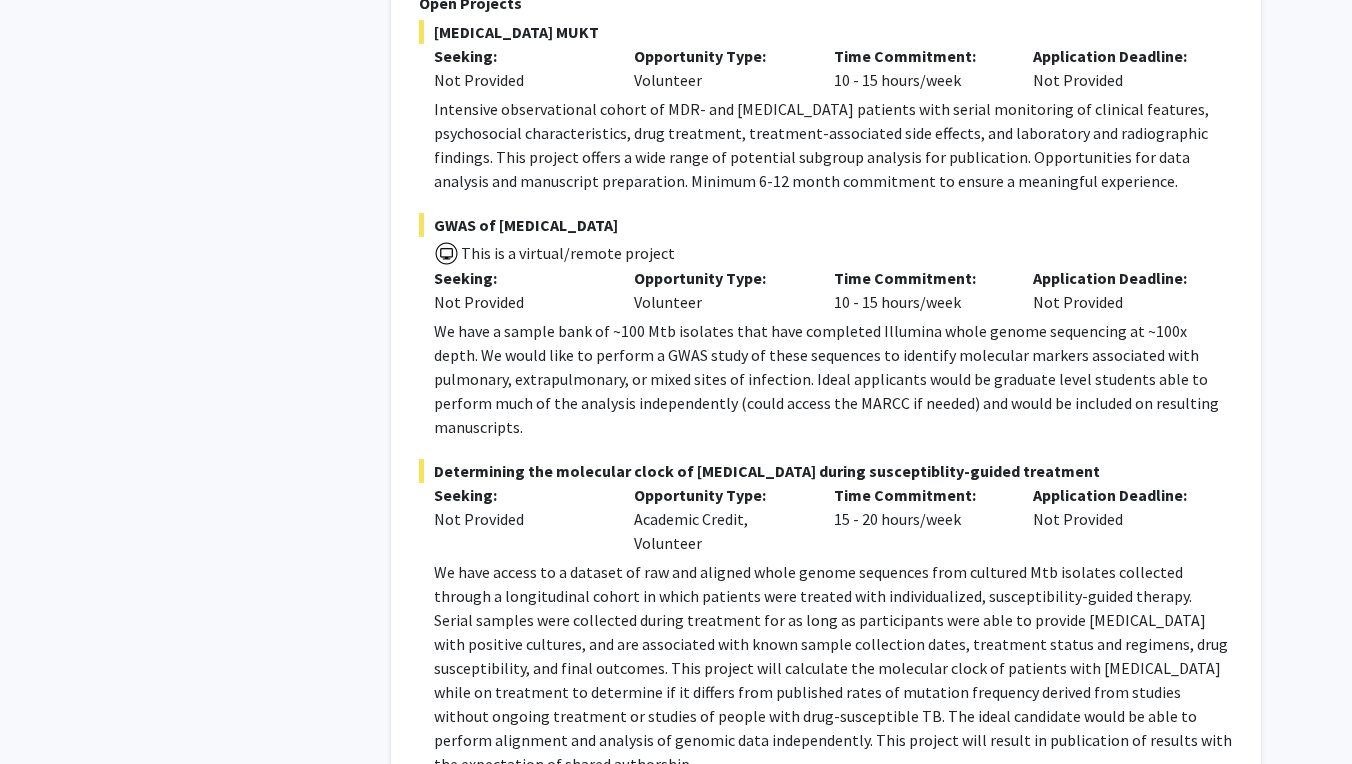 scroll, scrollTop: 9465, scrollLeft: 0, axis: vertical 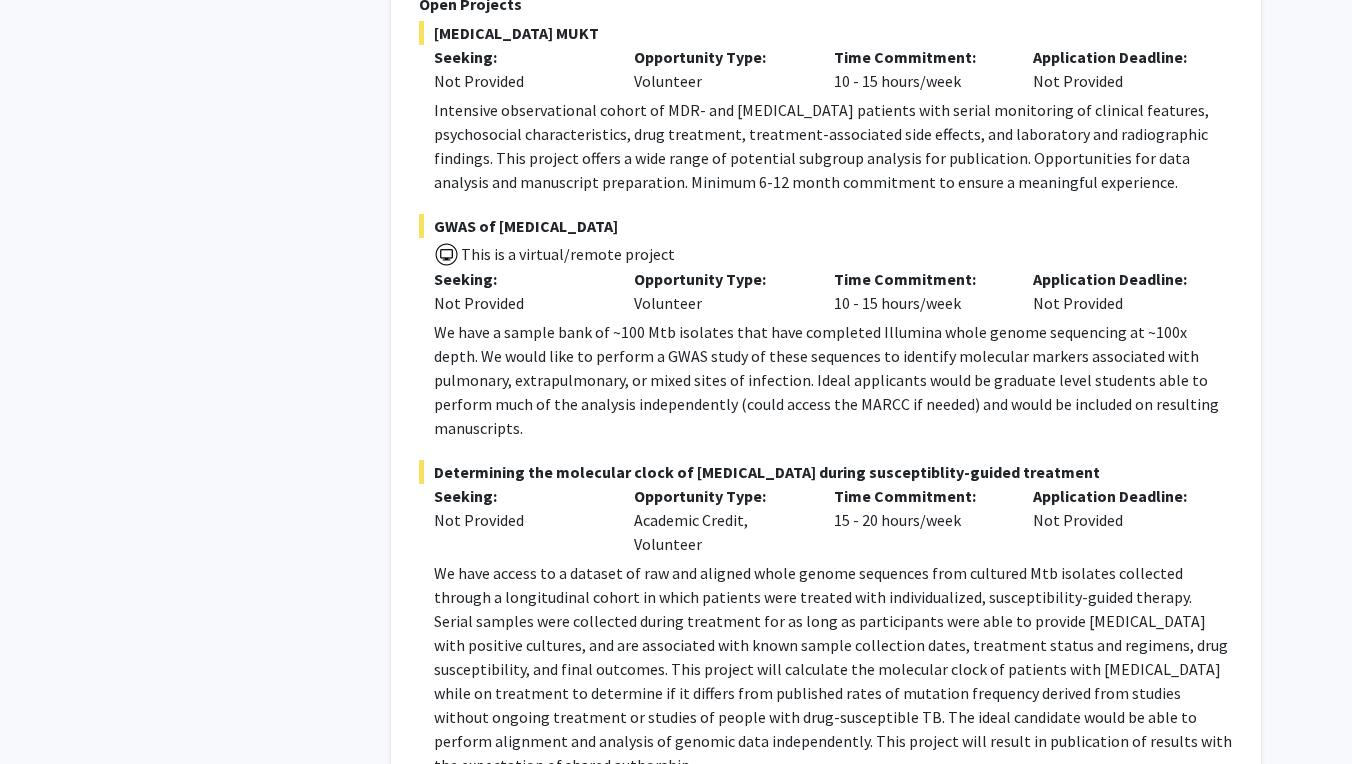 click on "2" 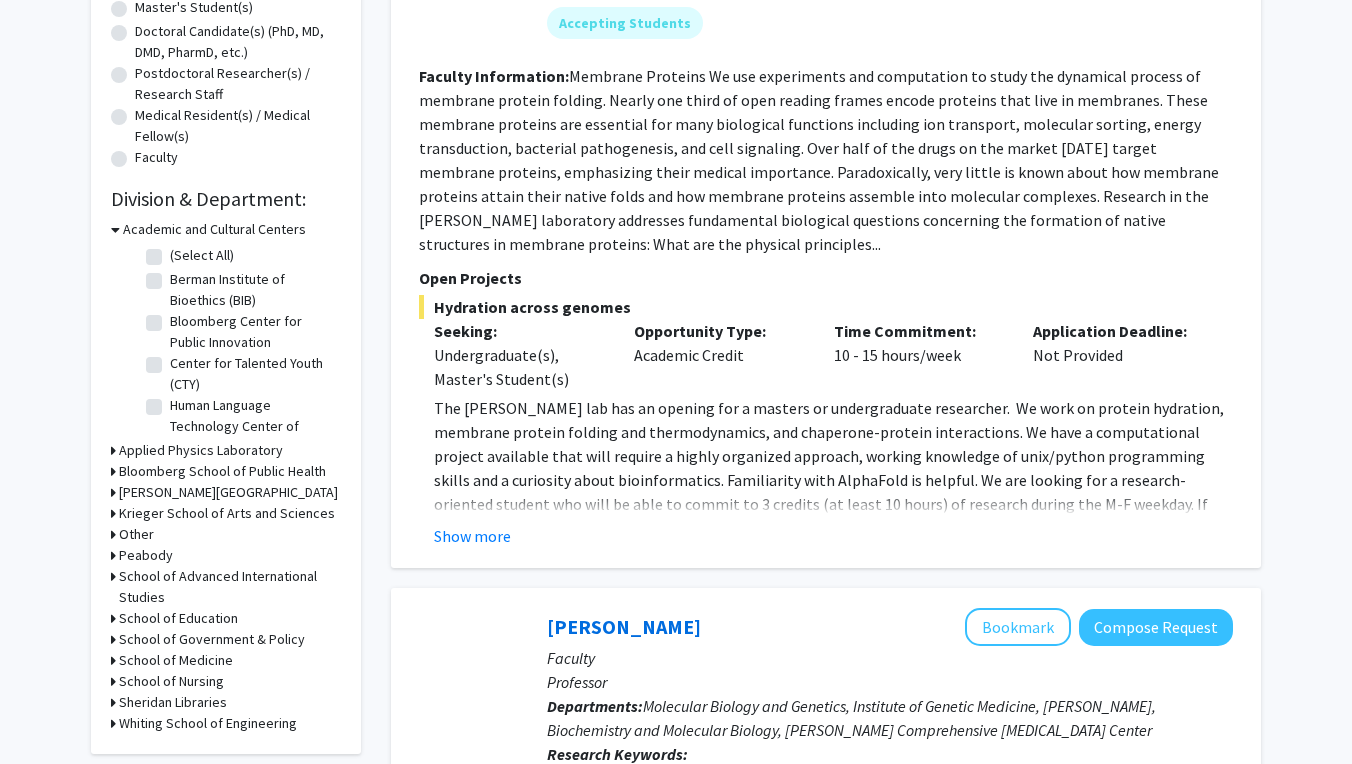 scroll, scrollTop: 433, scrollLeft: 0, axis: vertical 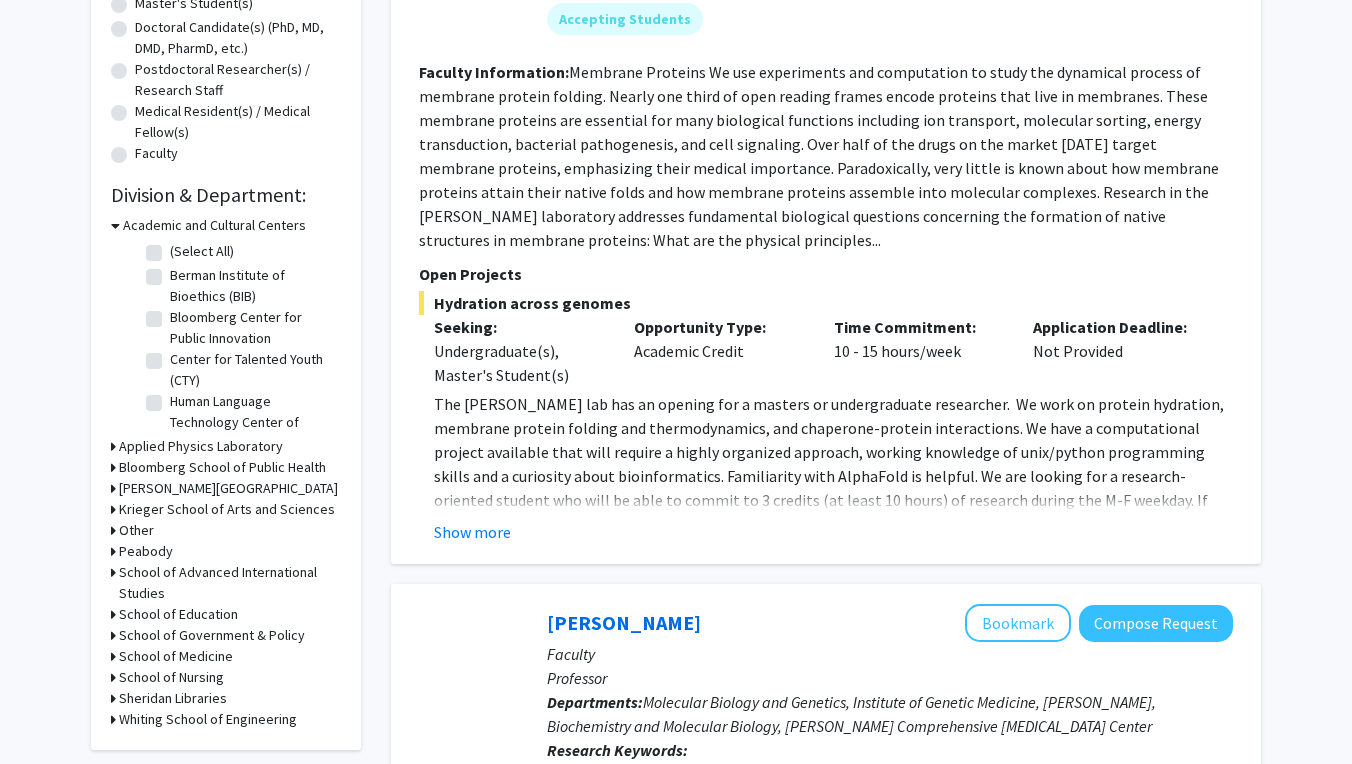 click on "✓ Bookmarked  [PERSON_NAME]  Remove Bookmark  Compose Request  Faculty Professor Departments:  Department of Biology, Department of Biophysics Research Keywords:  Membrane proteins, protein sorting, chaperone function, protein folding, thermodynamics of protein-protein interactions in membranes, membrane protein modeling, hydration, analytical ultracentrifugation, computational modeling... Accepting Students Faculty Information:  Open Projects  Hydration across genomes  Seeking: Undergraduate(s), Master's Student(s) Opportunity Type:  Academic Credit  Time Commitment:  10 - 15 hours/week  Application Deadline:  Not Provided  Our lab has an excellent track record with undergraduate researchers earning authorships on publications. We have a collaborative lab environment and [PERSON_NAME] a climate welcoming to all students, including women and members of historically underrepresented persons in science. [PERSON_NAME][EMAIL_ADDRESS][PERSON_NAME][DOMAIN_NAME] Show more" 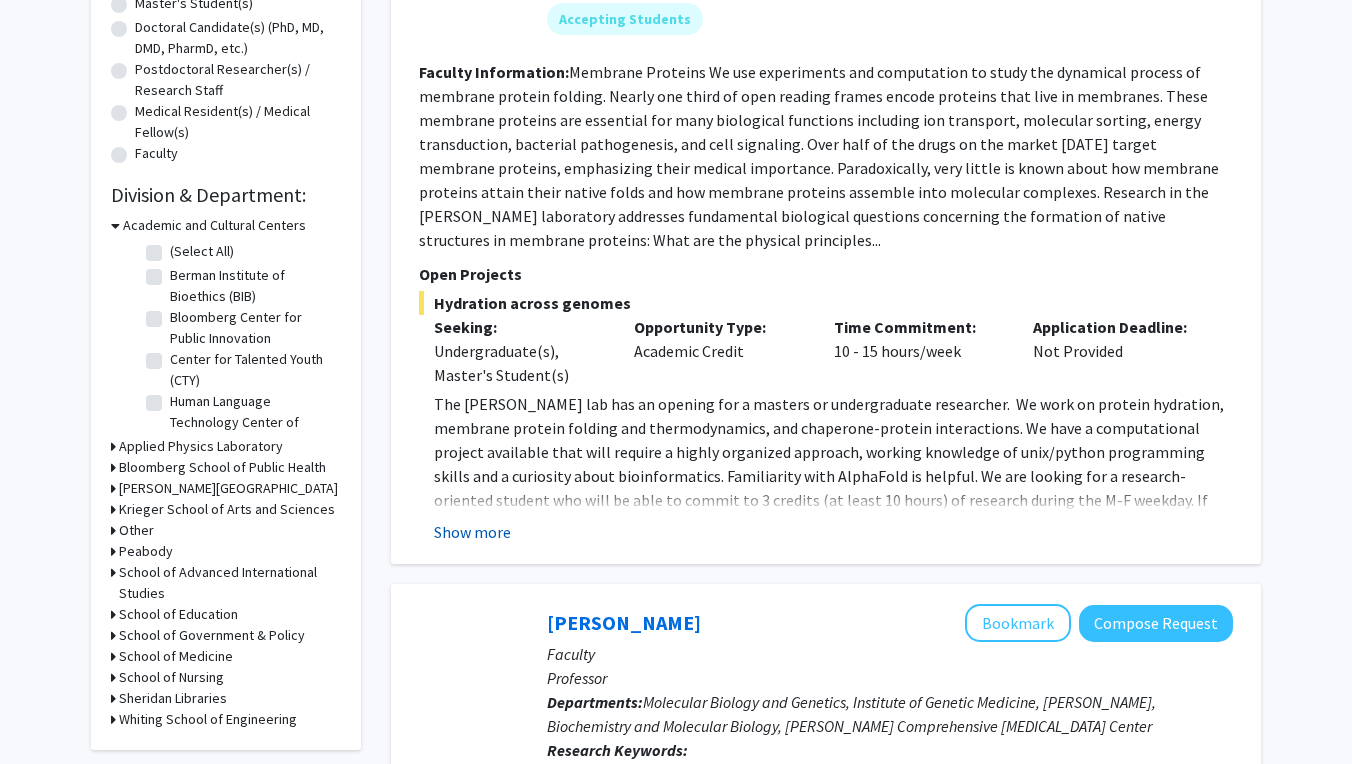 click on "Show more" 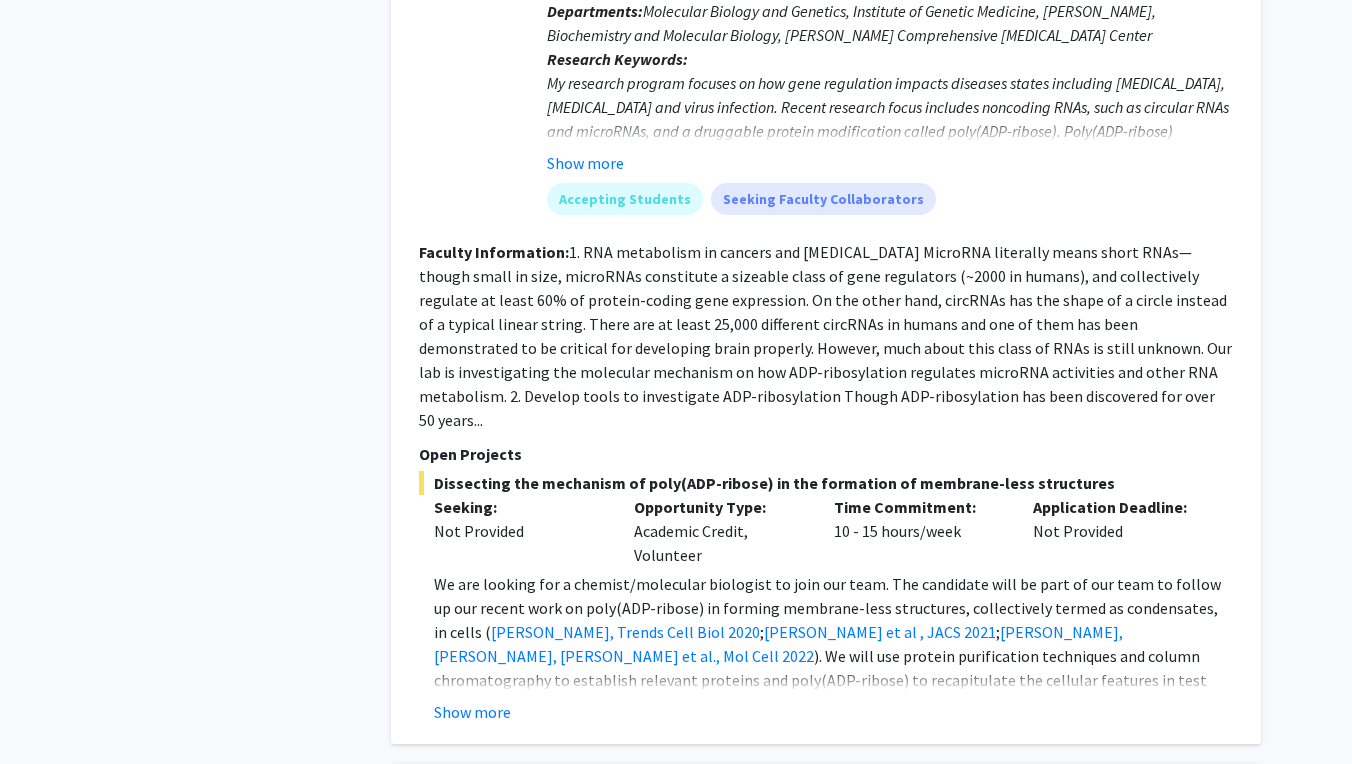 scroll, scrollTop: 1351, scrollLeft: 0, axis: vertical 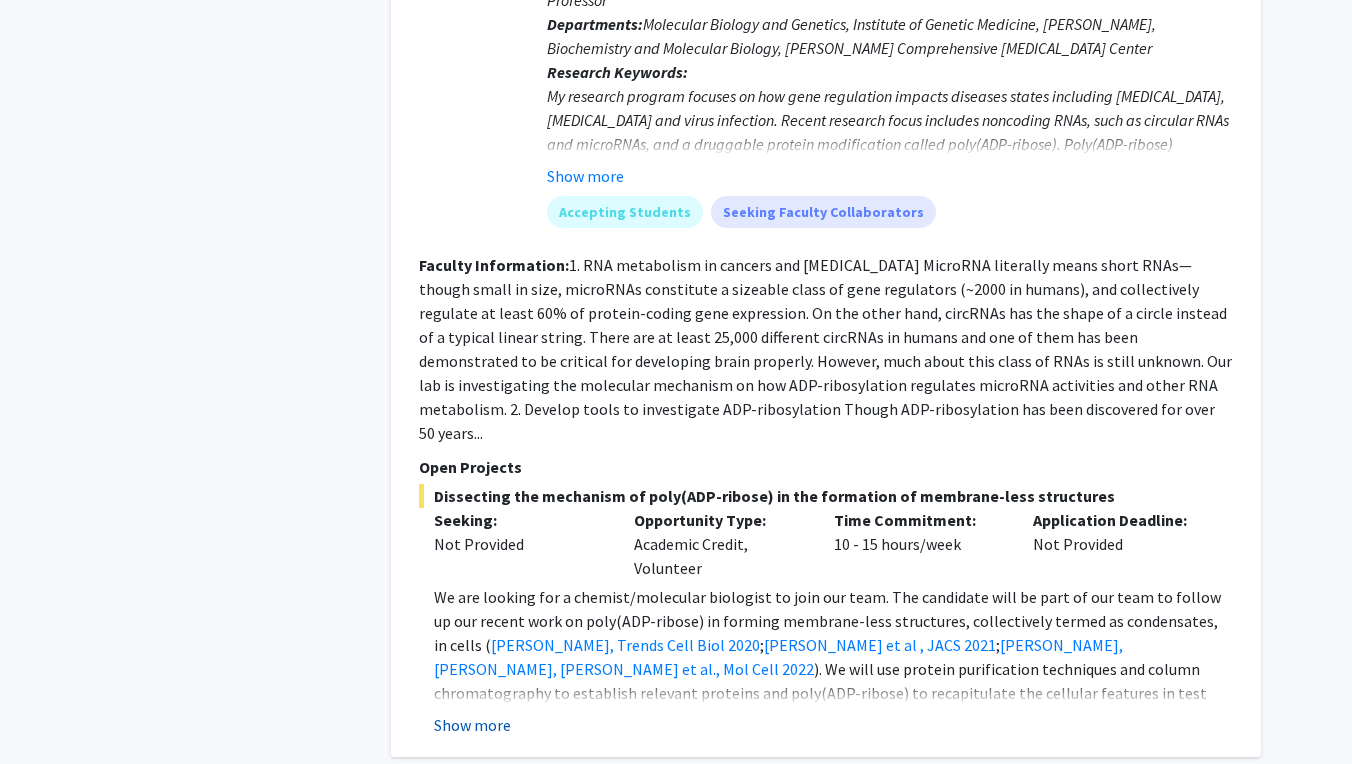 click on "Show more" 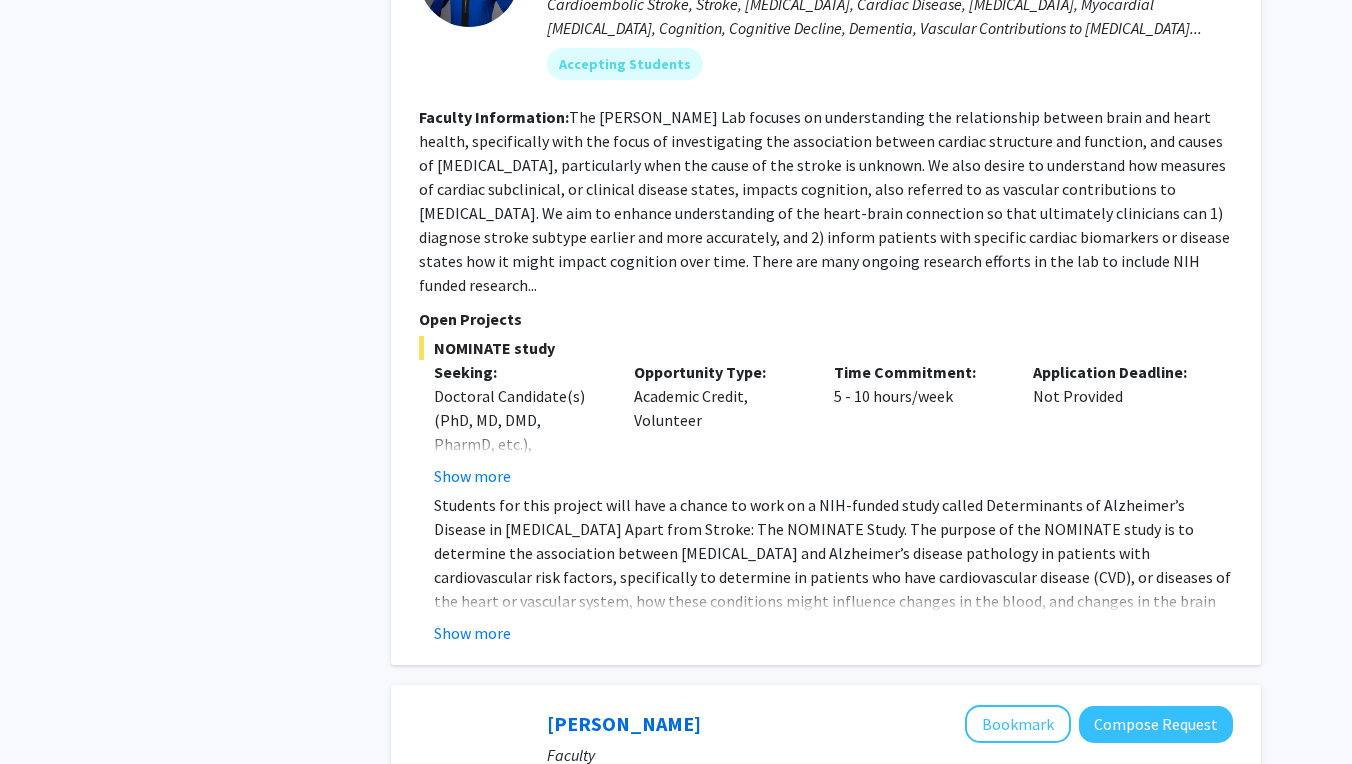 scroll, scrollTop: 2393, scrollLeft: 0, axis: vertical 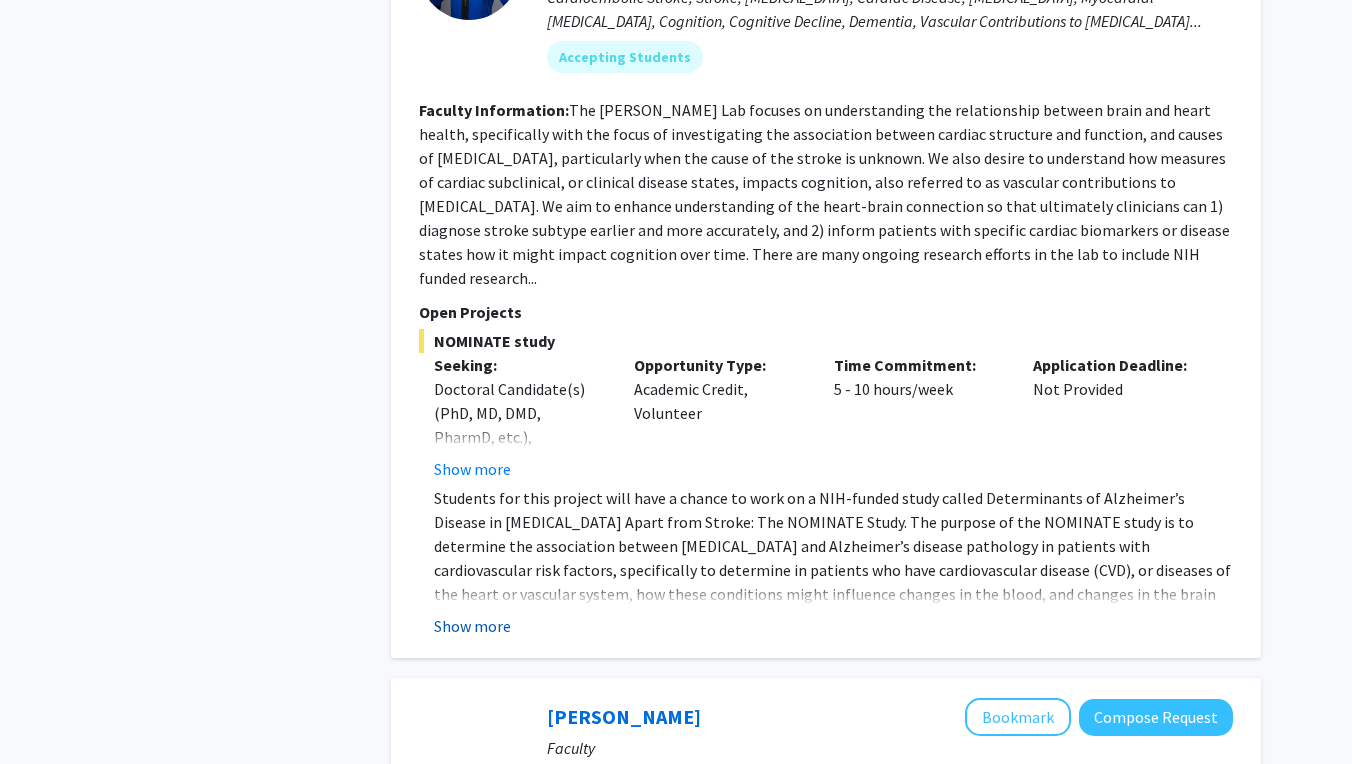 click on "Show more" 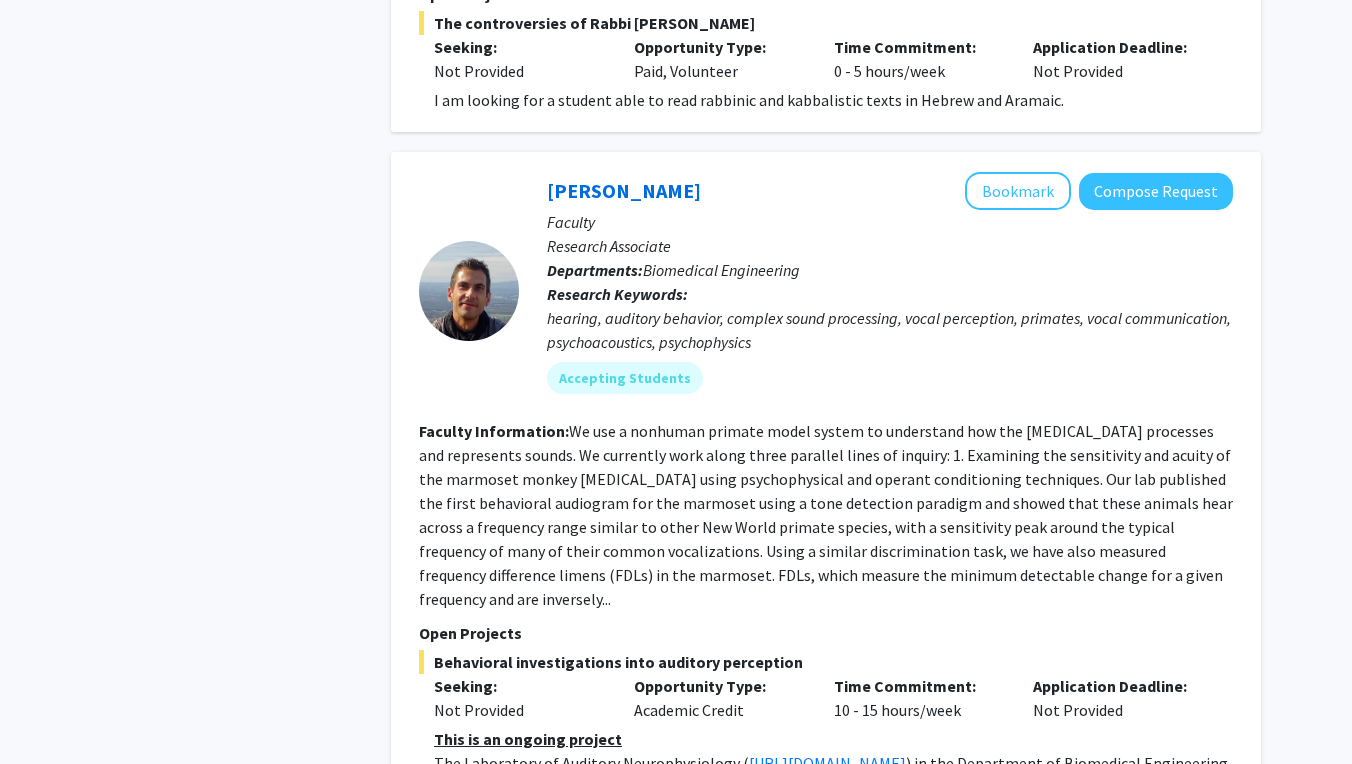 scroll, scrollTop: 4019, scrollLeft: 0, axis: vertical 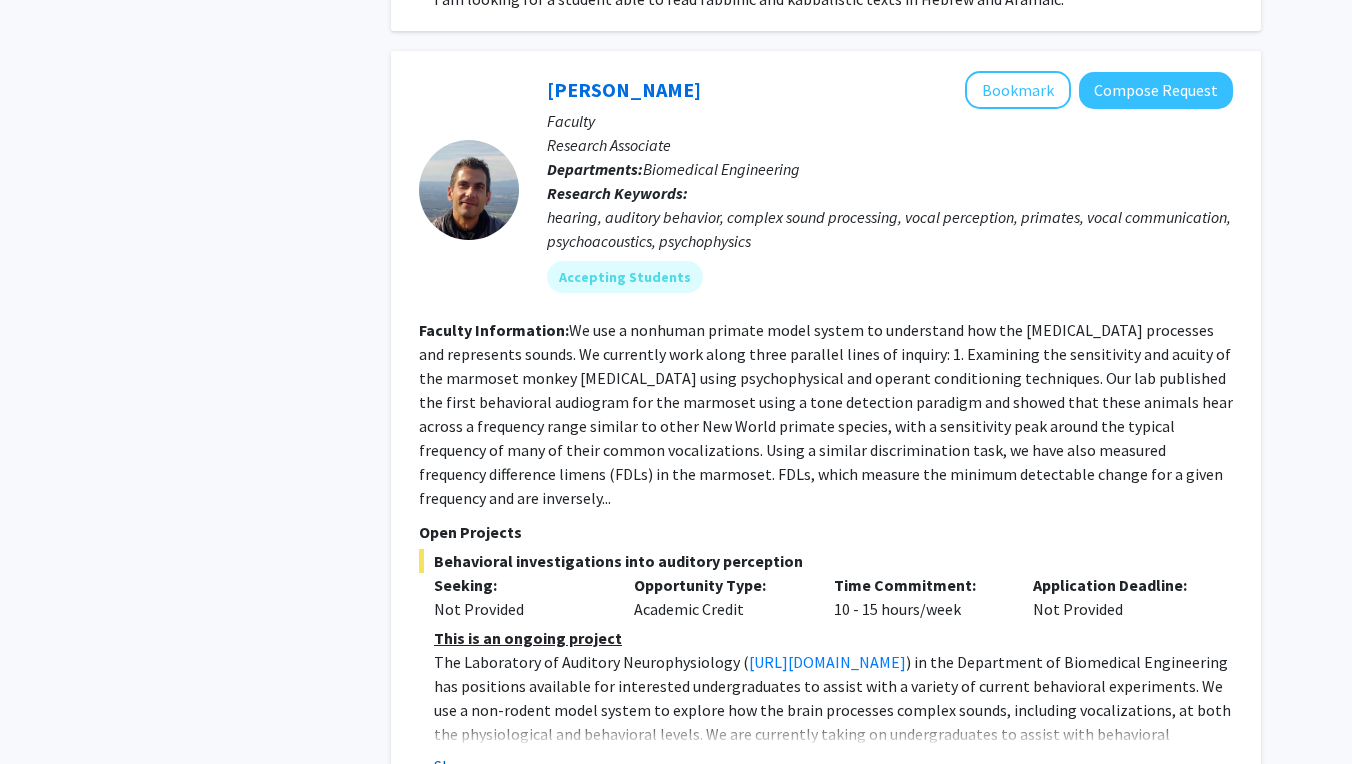 click on "Show more" 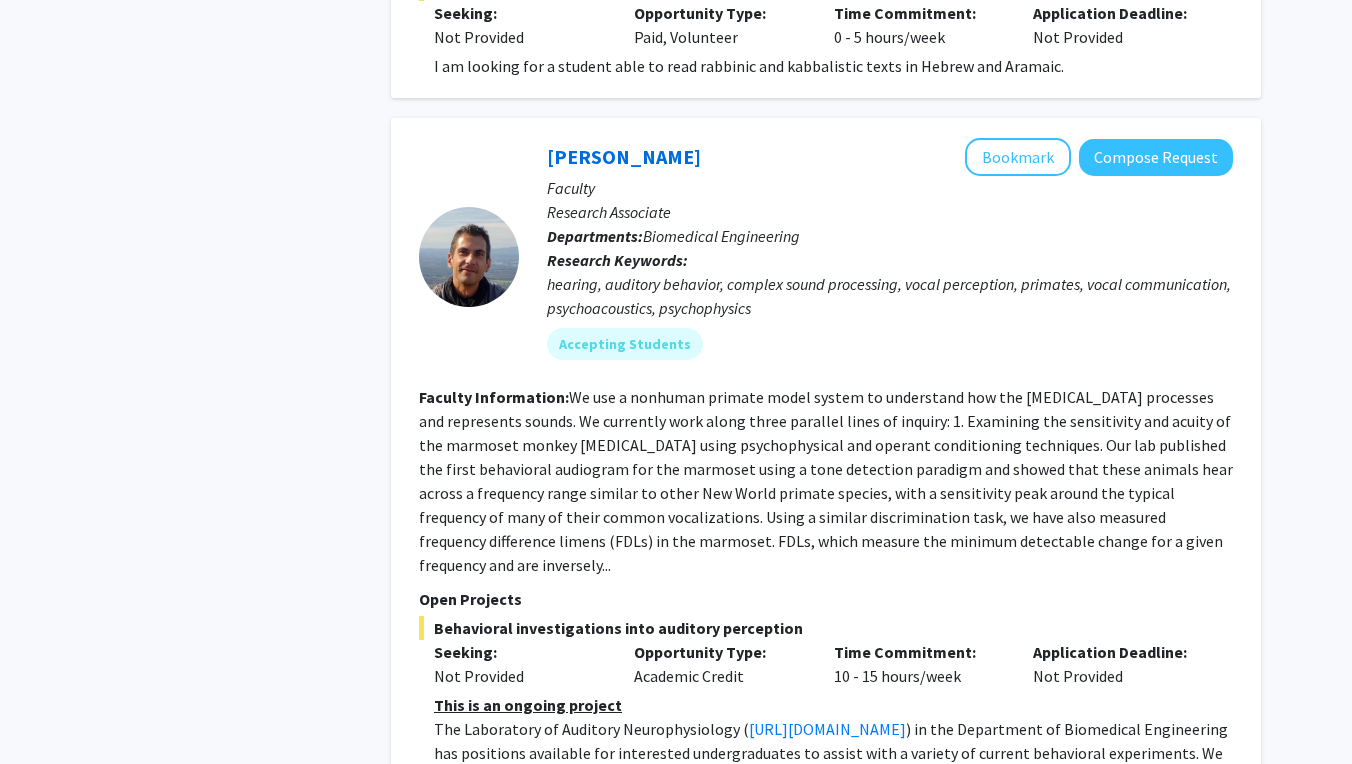 scroll, scrollTop: 3951, scrollLeft: 0, axis: vertical 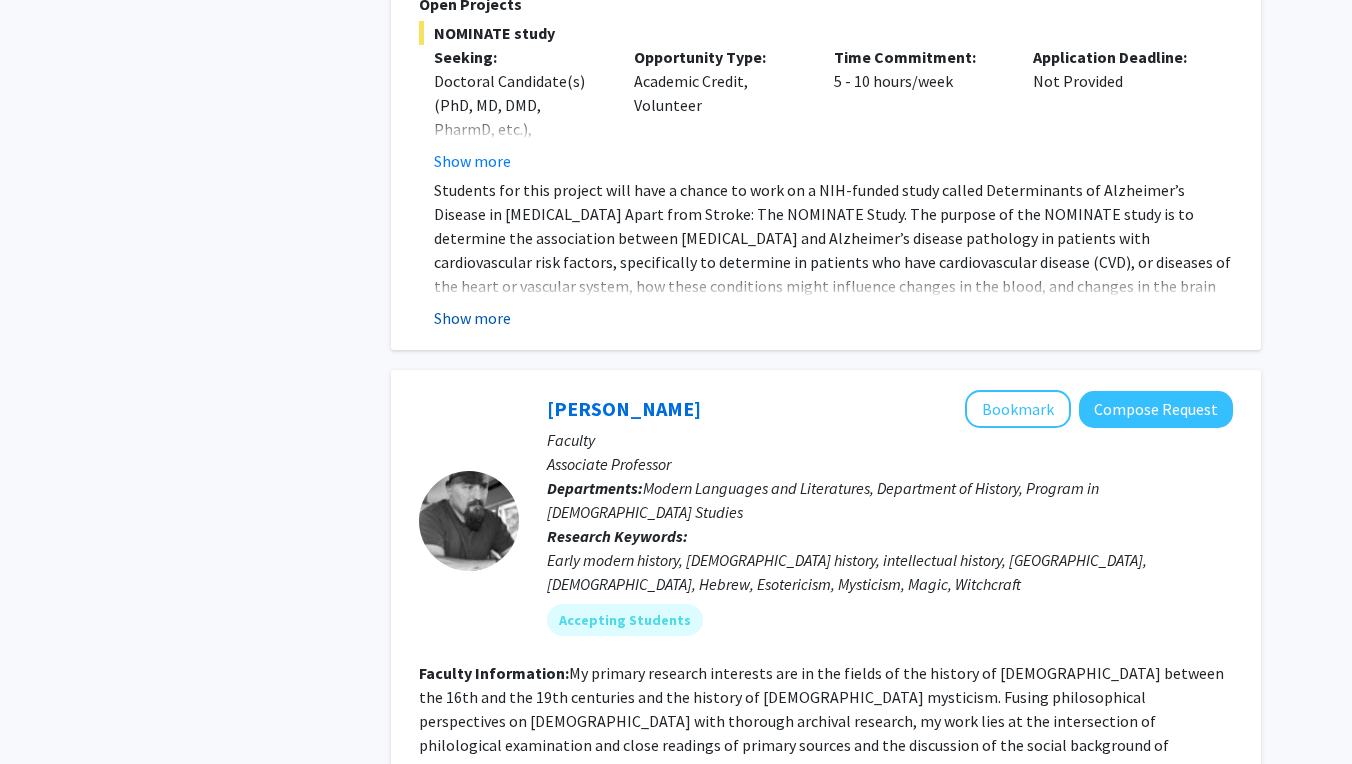 click on "Show more" 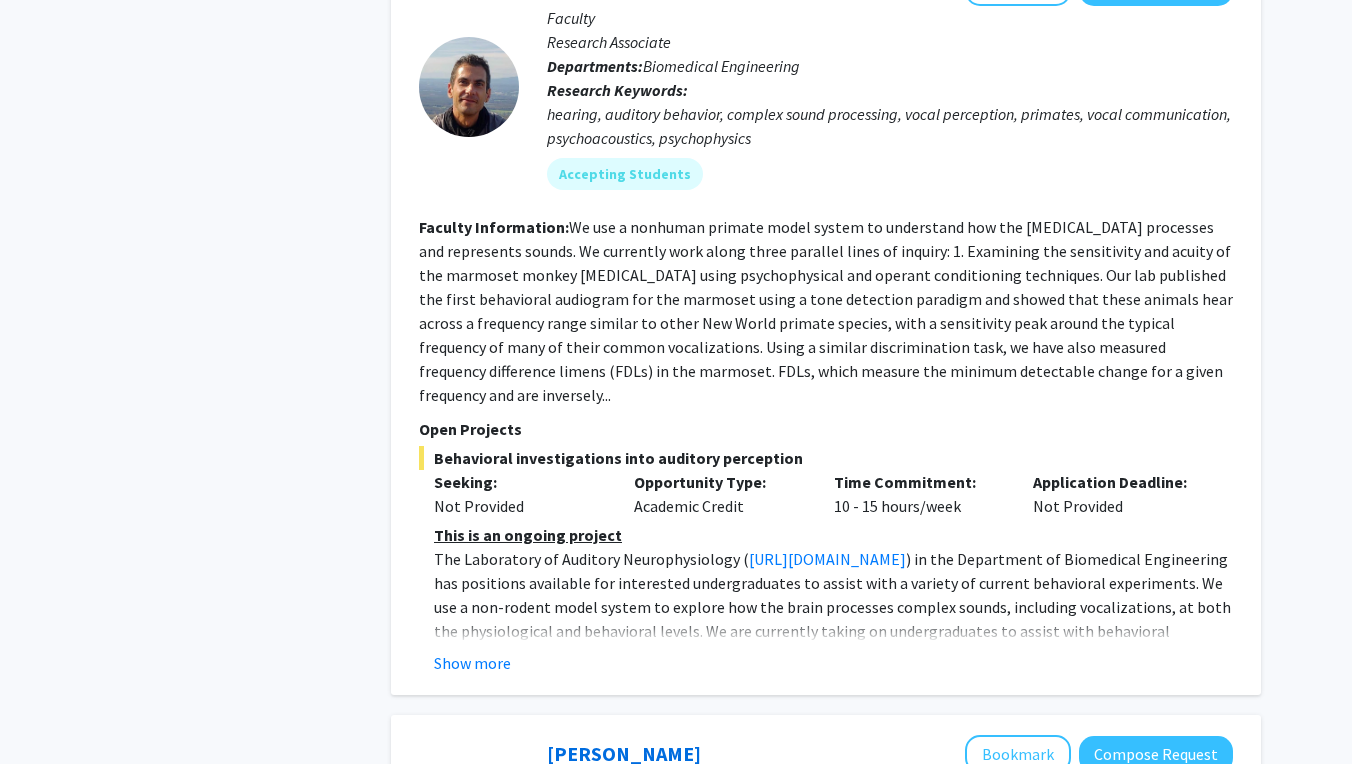 scroll, scrollTop: 3784, scrollLeft: 0, axis: vertical 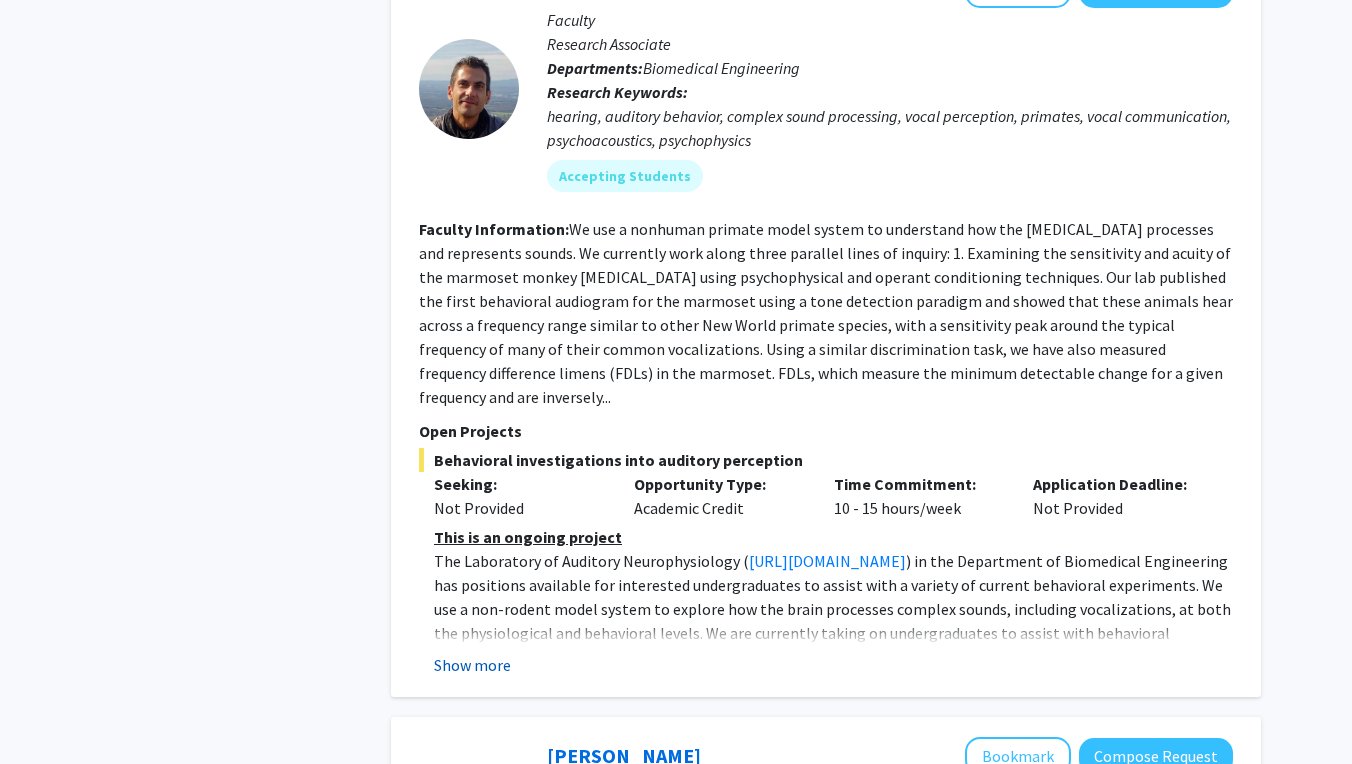 click on "Show more" 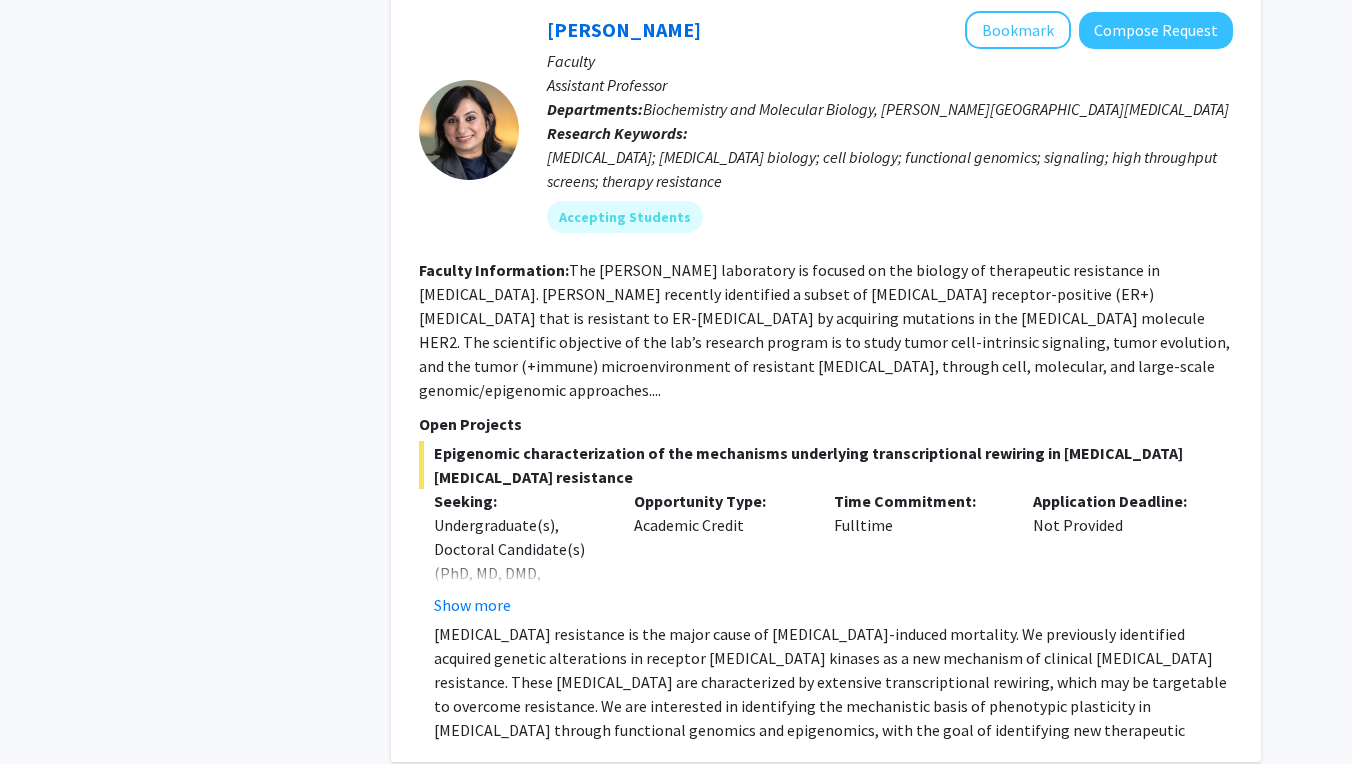 scroll, scrollTop: 4703, scrollLeft: 0, axis: vertical 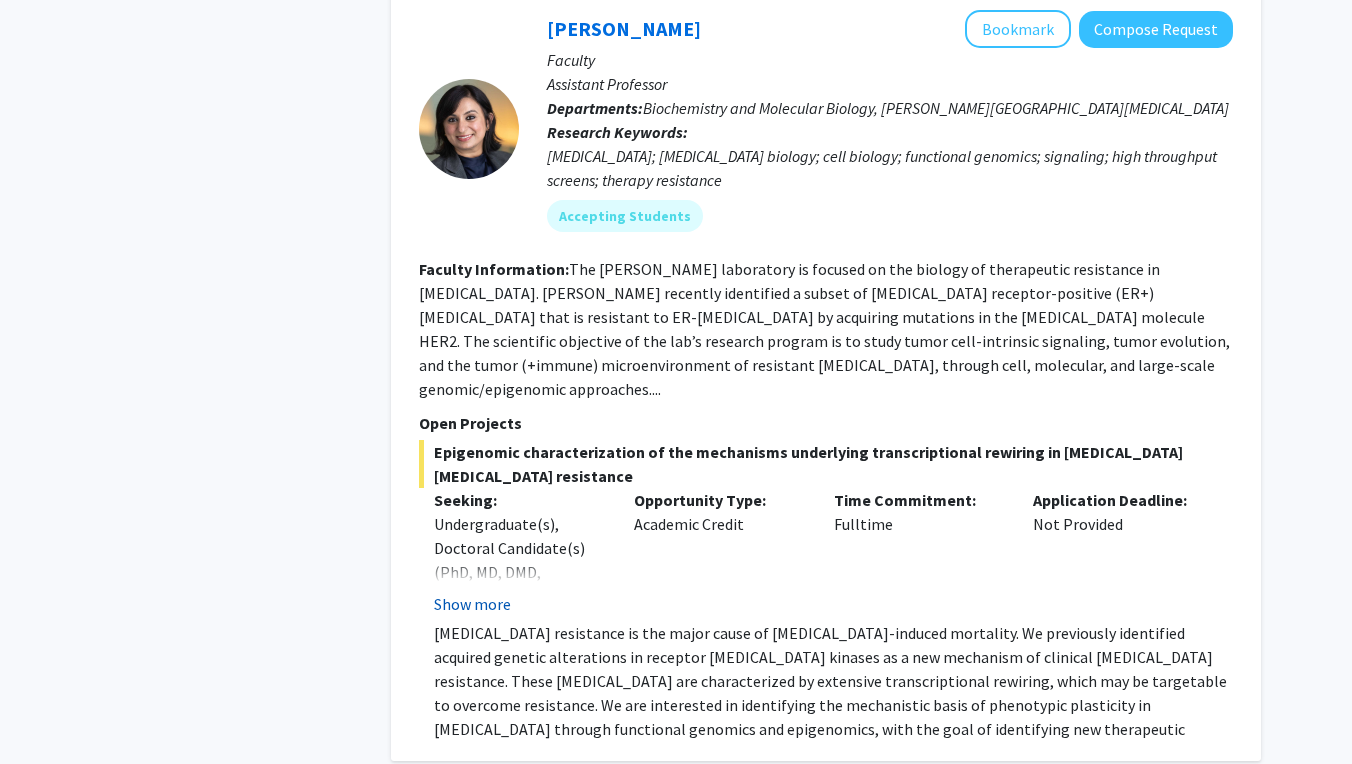 click on "Show more" 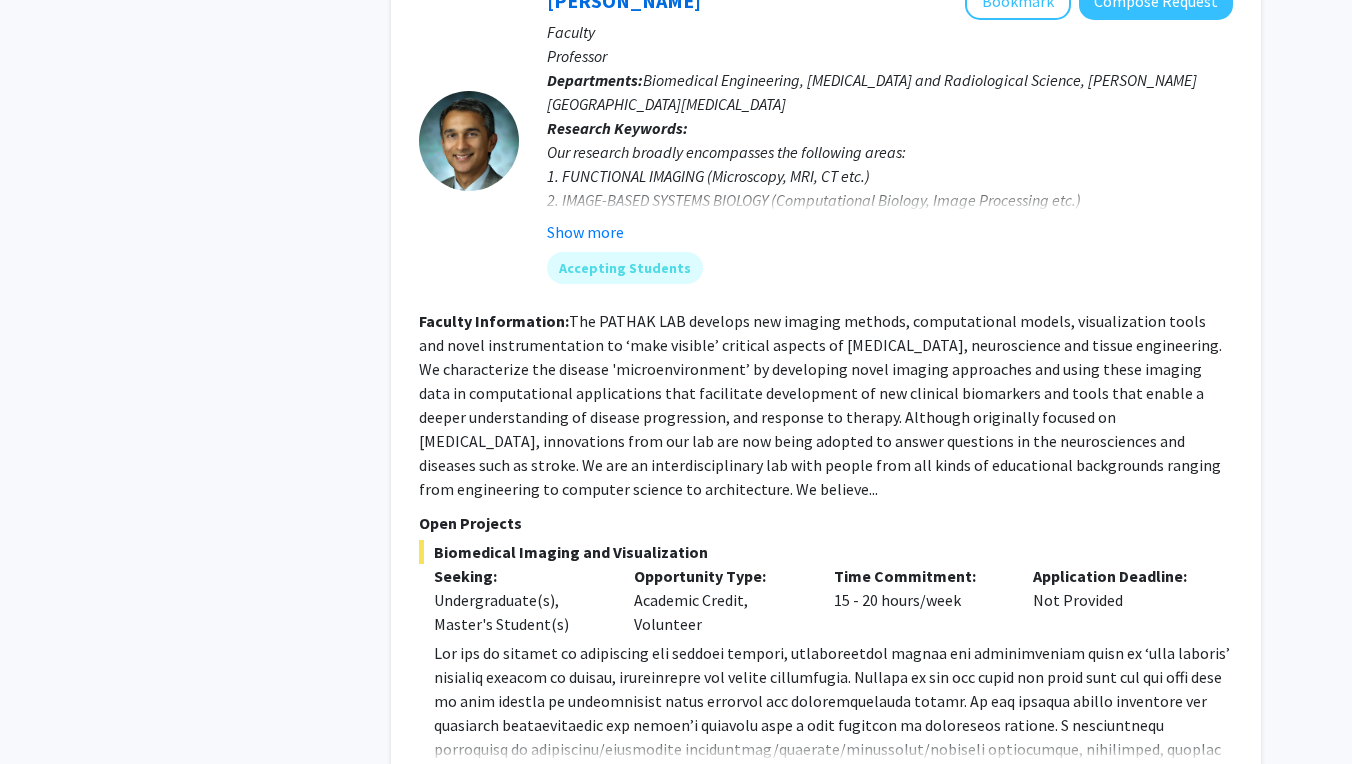 scroll, scrollTop: 5726, scrollLeft: 0, axis: vertical 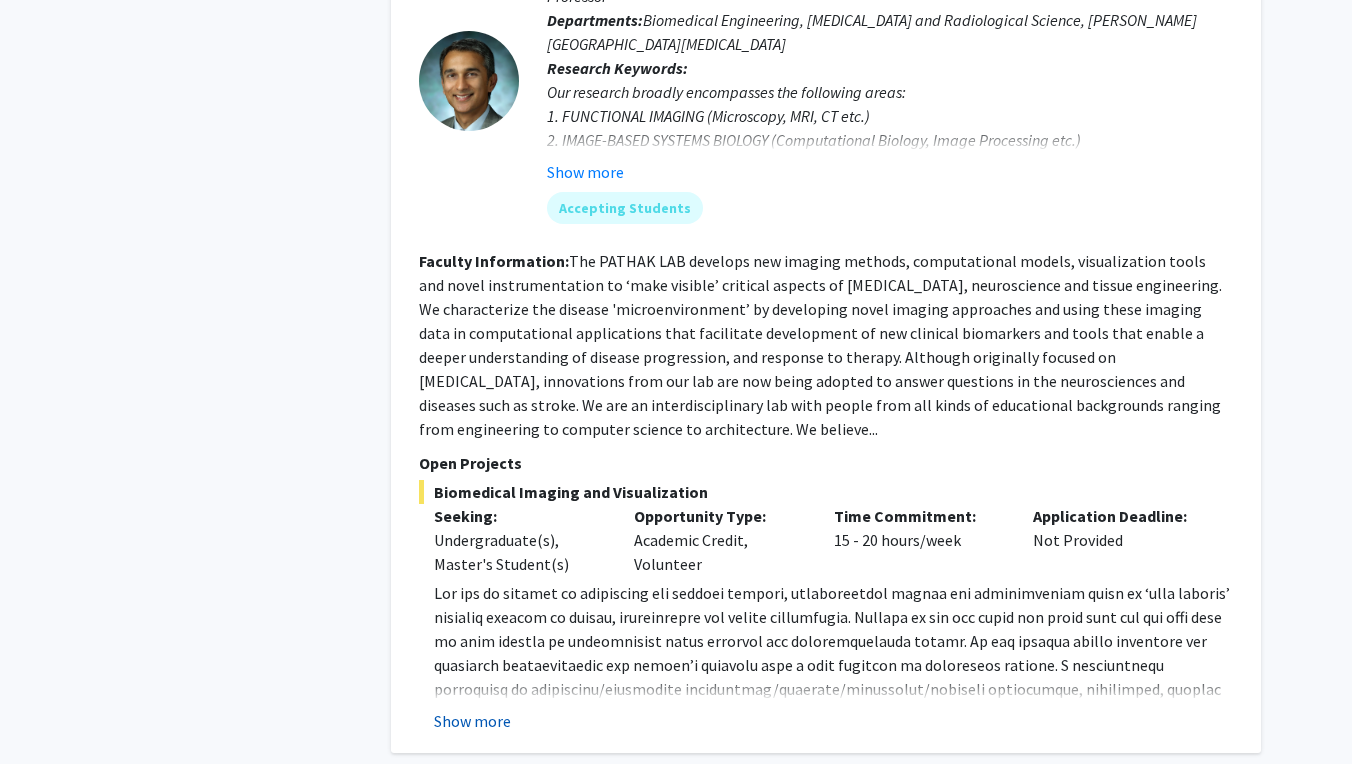 click on "Show more" 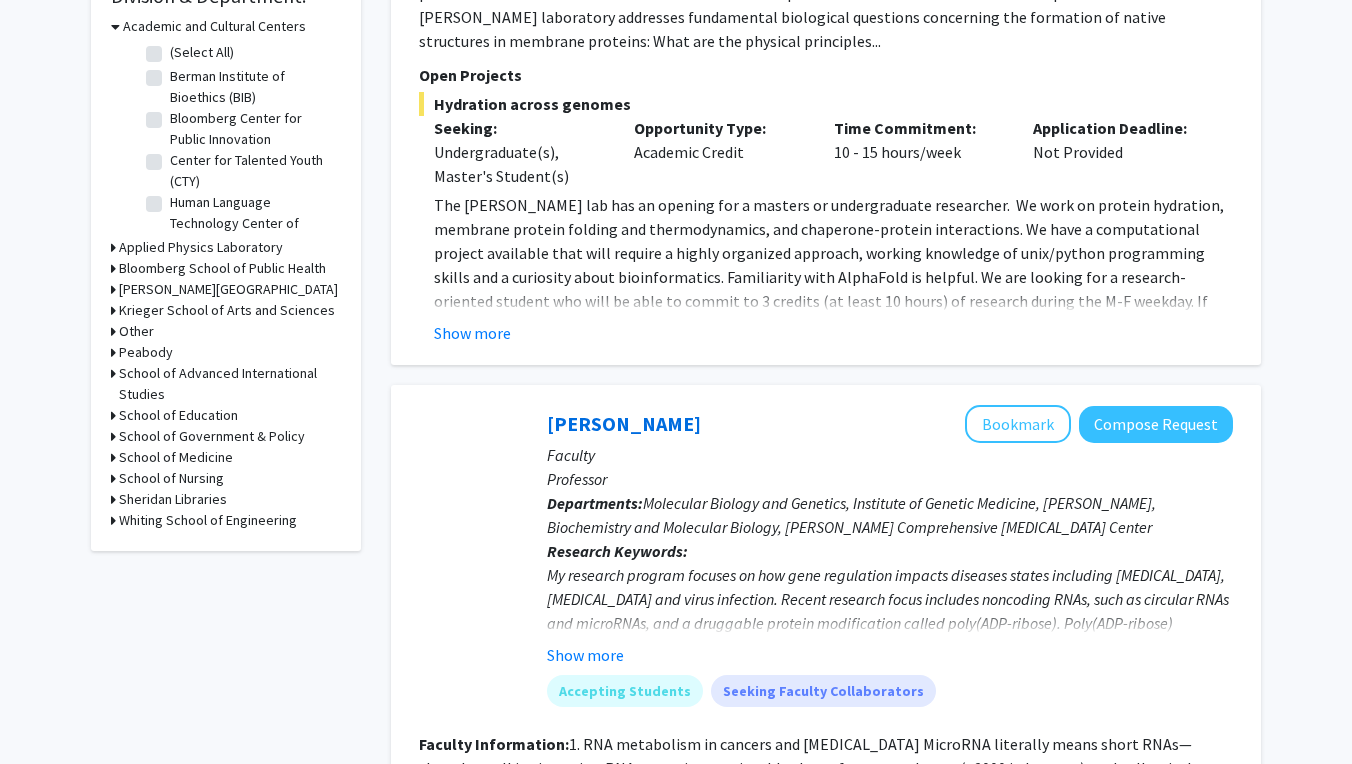 scroll, scrollTop: 506, scrollLeft: 0, axis: vertical 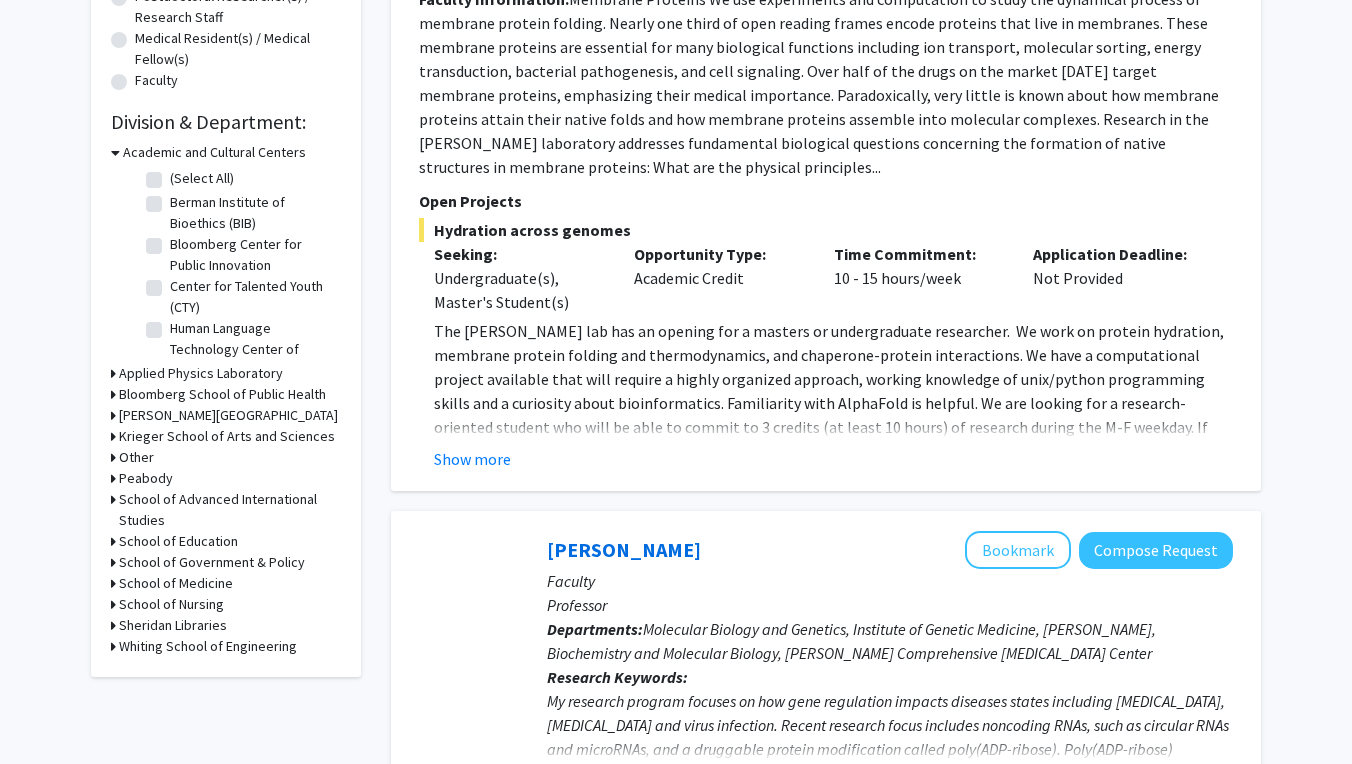 click on "Krieger School of Arts and Sciences" at bounding box center (227, 436) 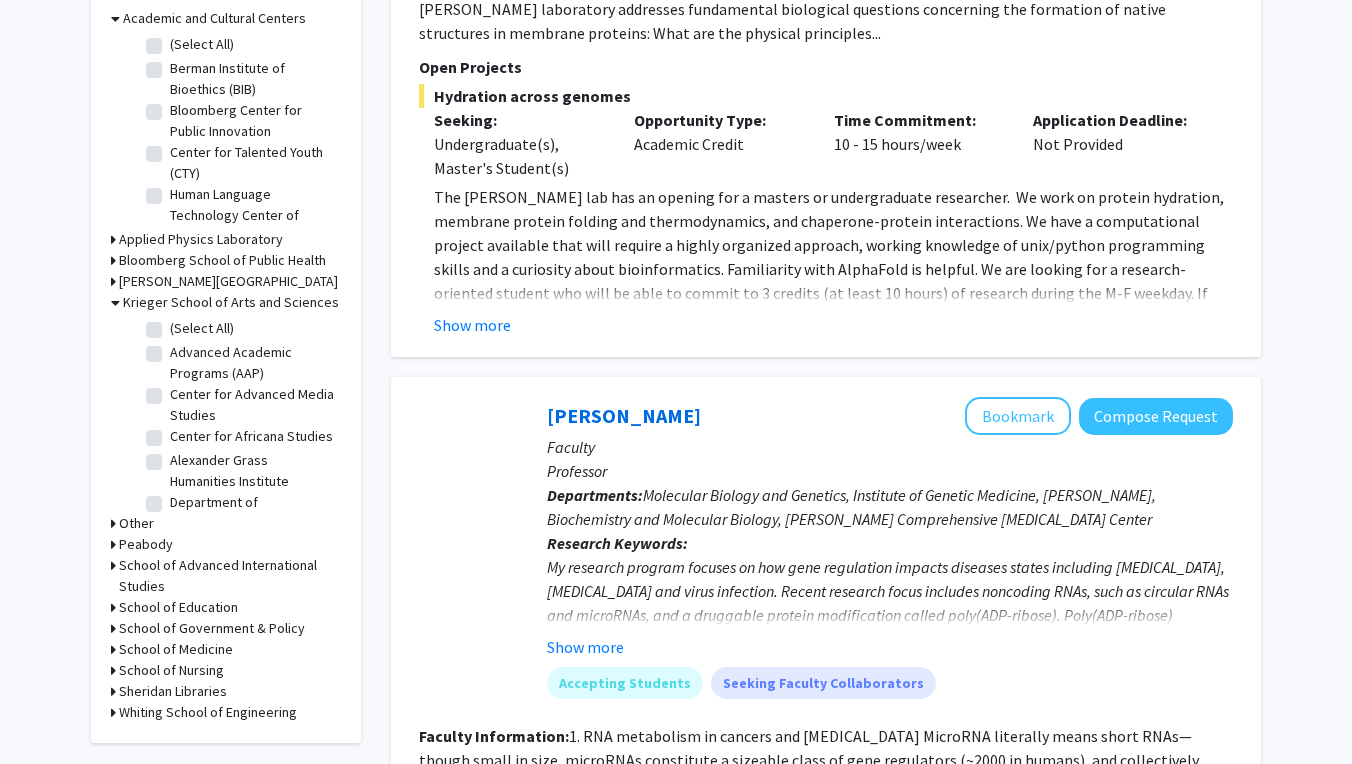 scroll, scrollTop: 720, scrollLeft: 0, axis: vertical 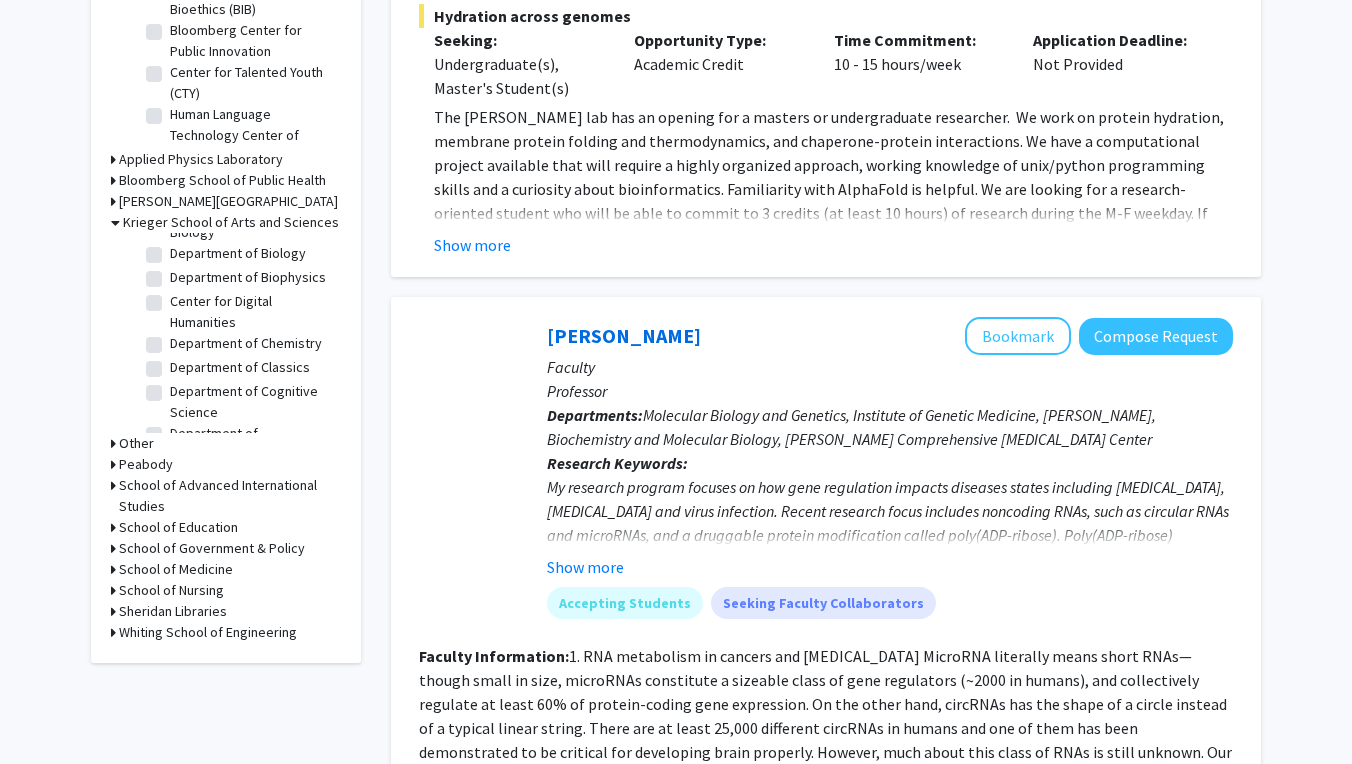 click on "Department of Biology" 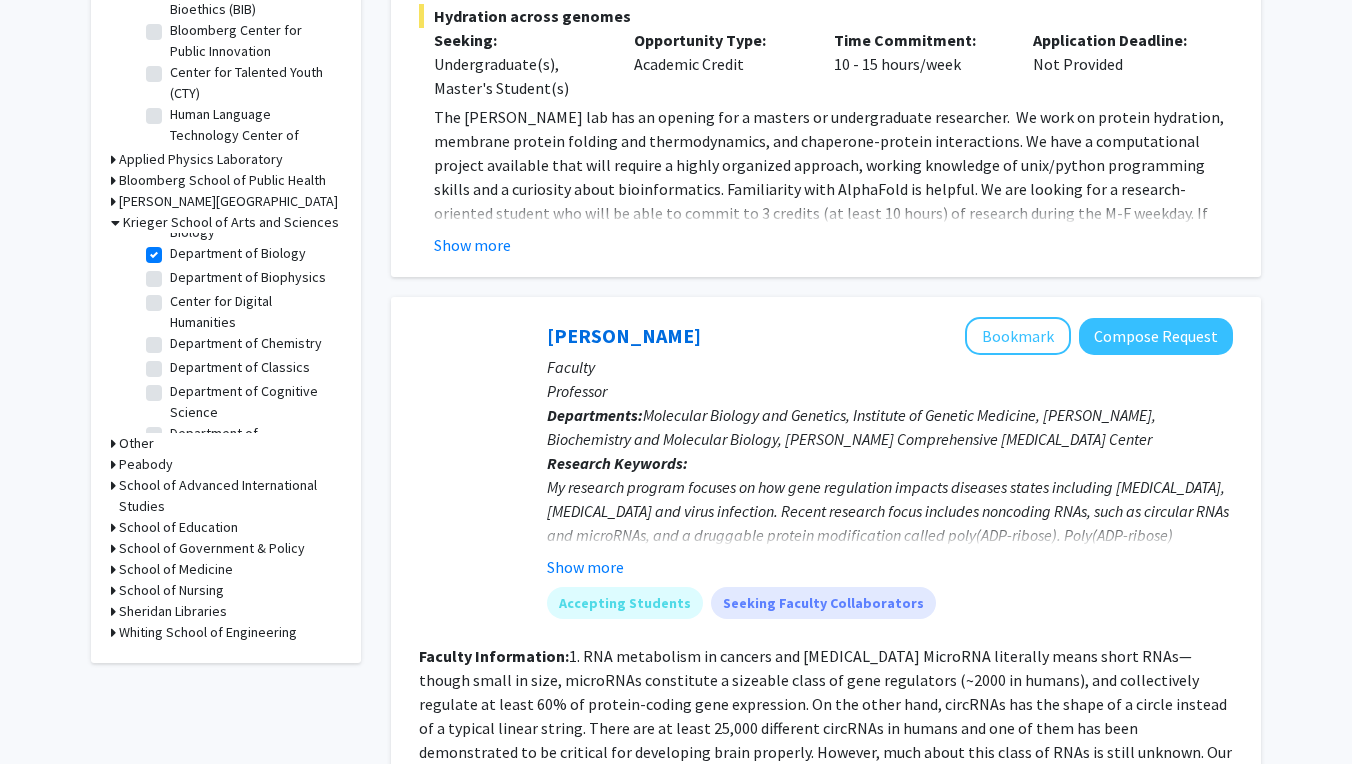 checkbox on "true" 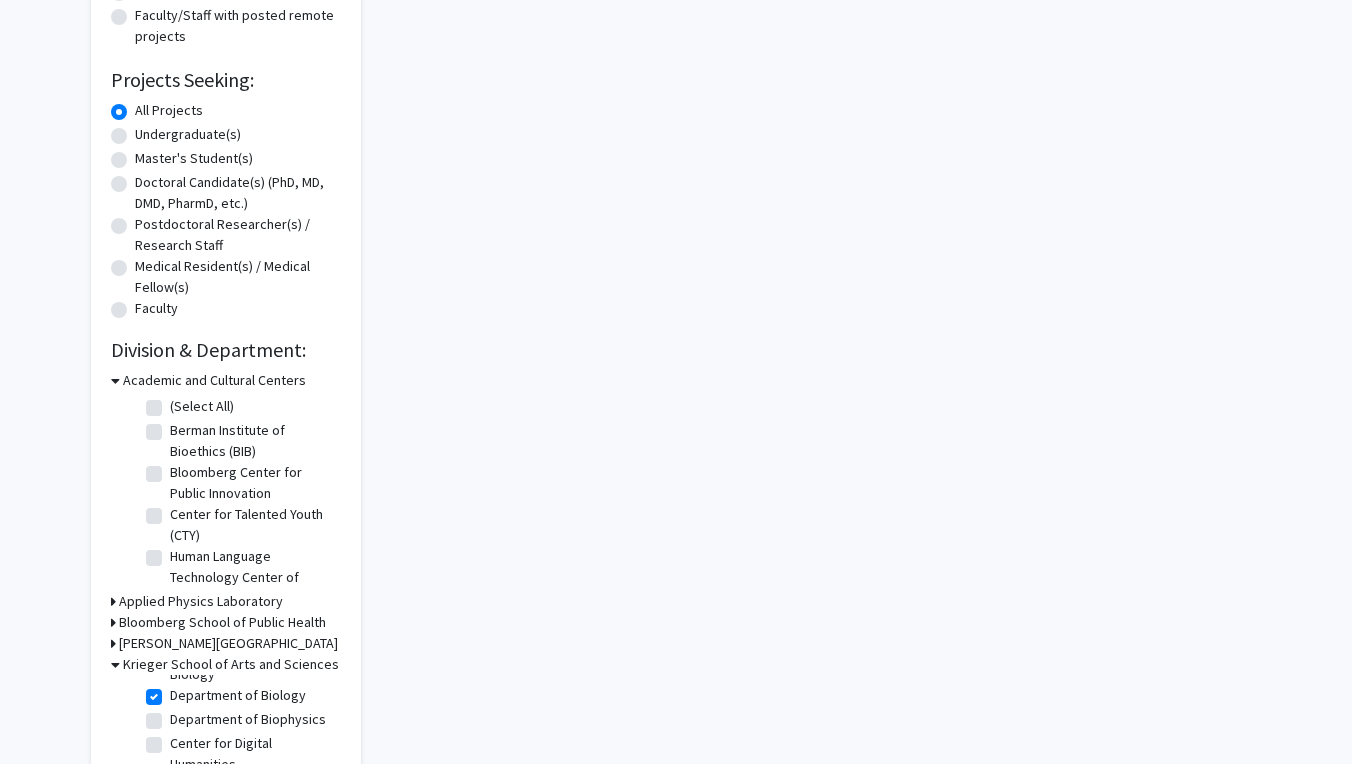 scroll, scrollTop: 281, scrollLeft: 0, axis: vertical 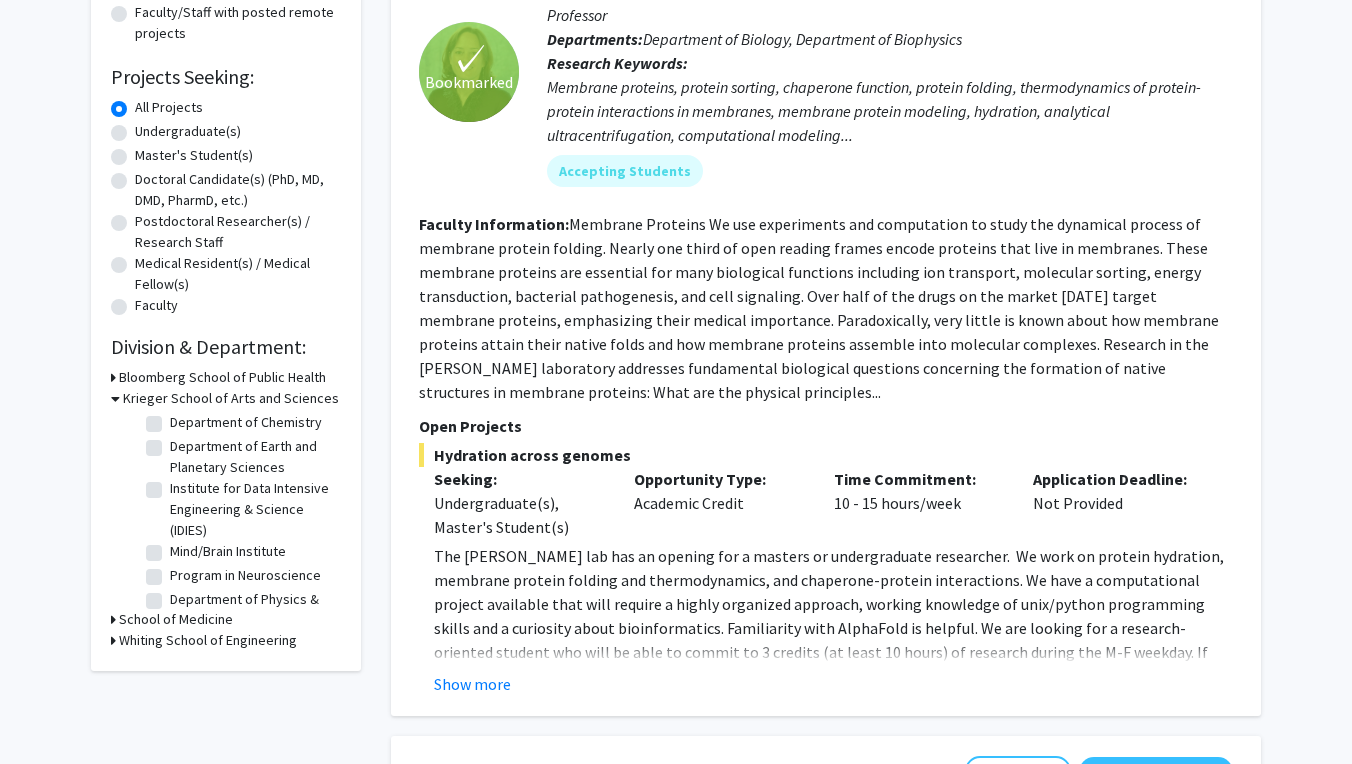 drag, startPoint x: 226, startPoint y: 472, endPoint x: 226, endPoint y: 484, distance: 12 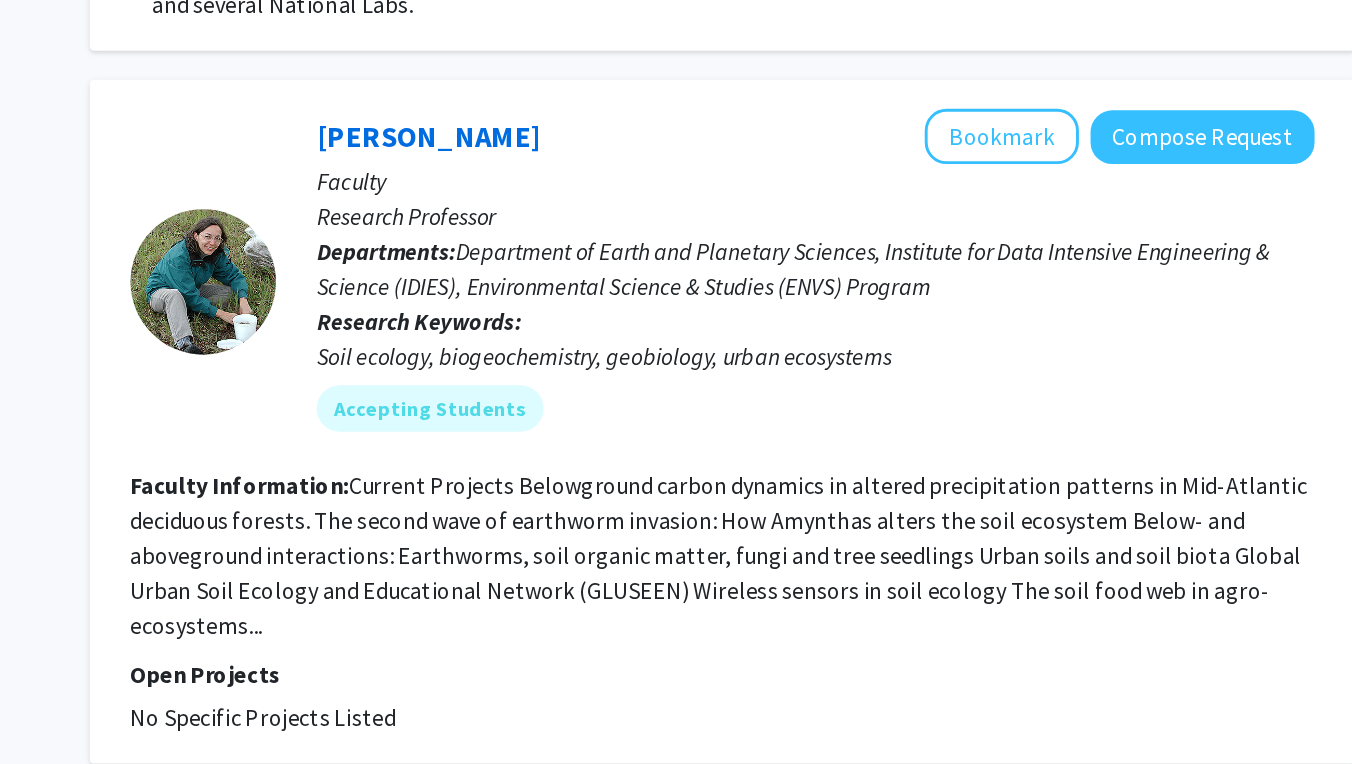 scroll, scrollTop: 2710, scrollLeft: 0, axis: vertical 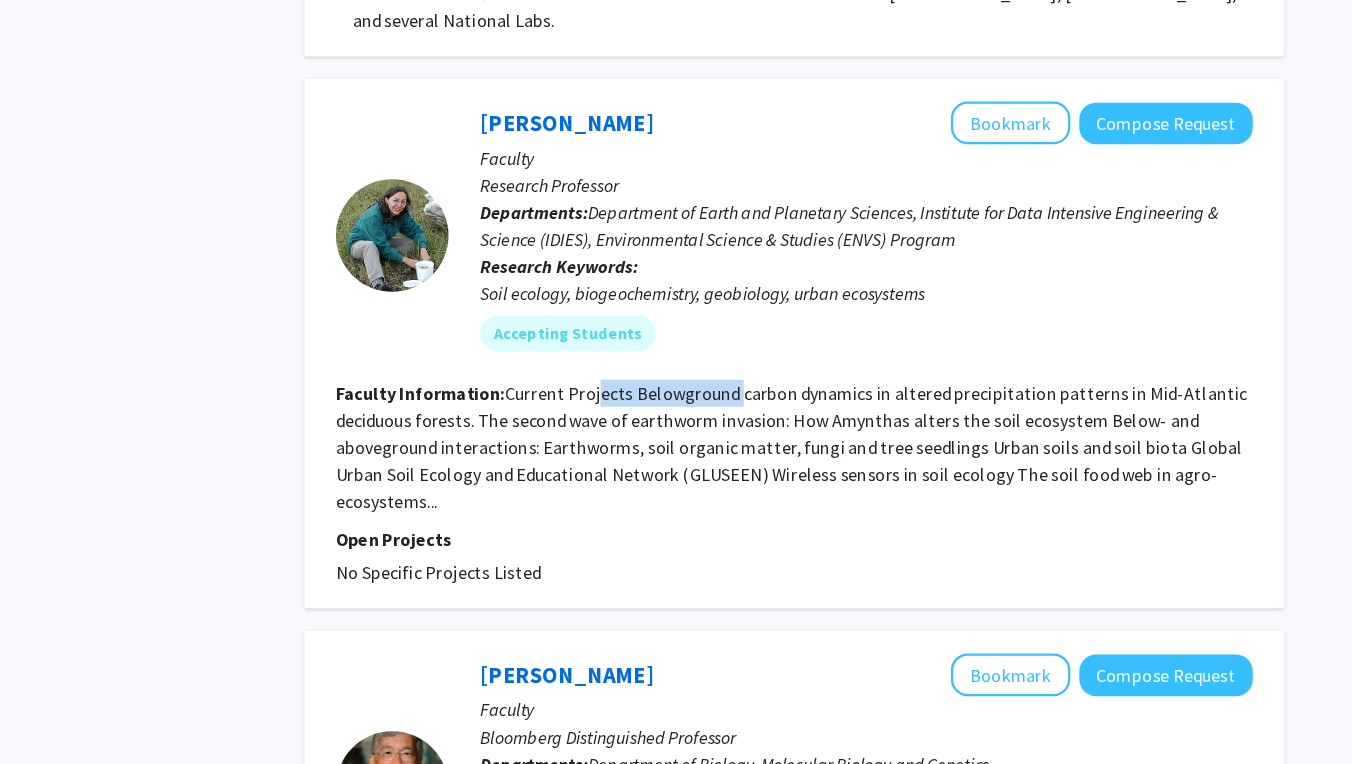 drag, startPoint x: 530, startPoint y: 306, endPoint x: 651, endPoint y: 305, distance: 121.004135 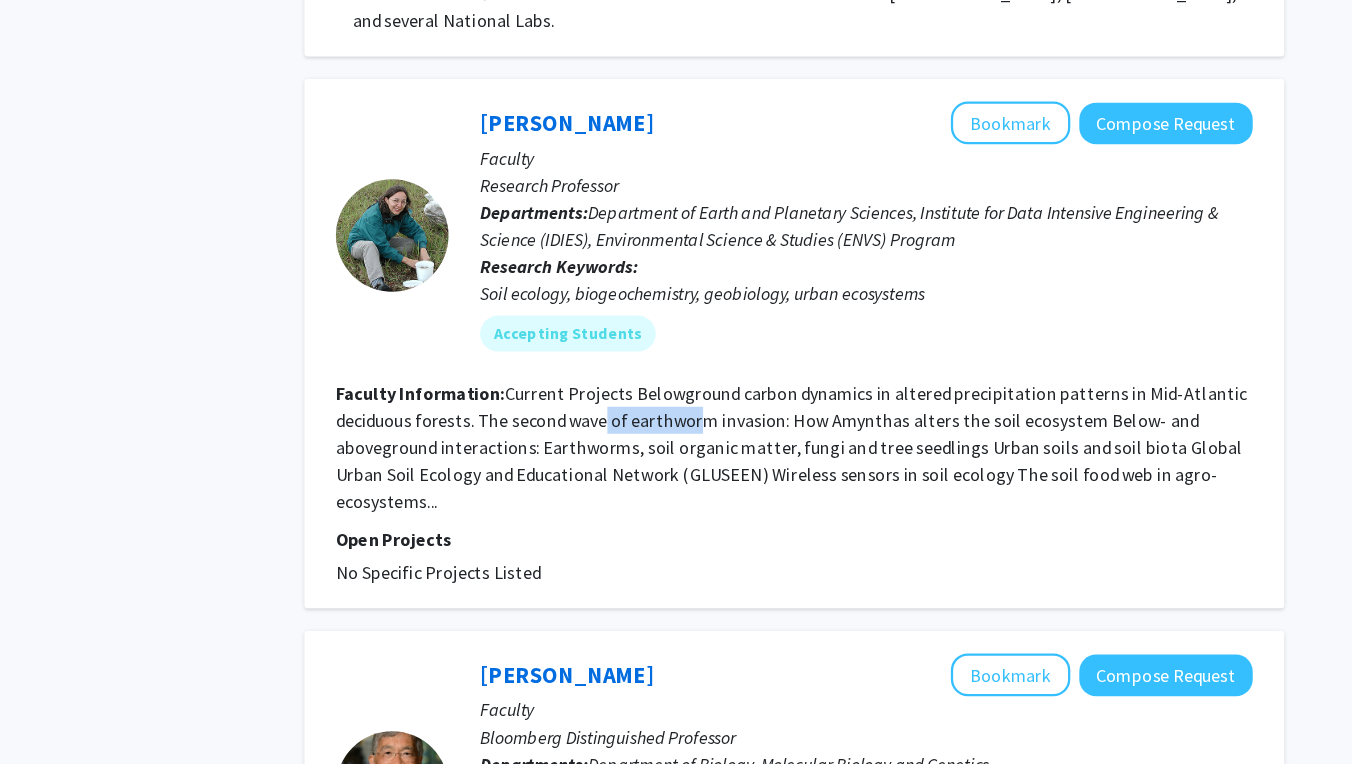 drag, startPoint x: 537, startPoint y: 332, endPoint x: 624, endPoint y: 333, distance: 87.005745 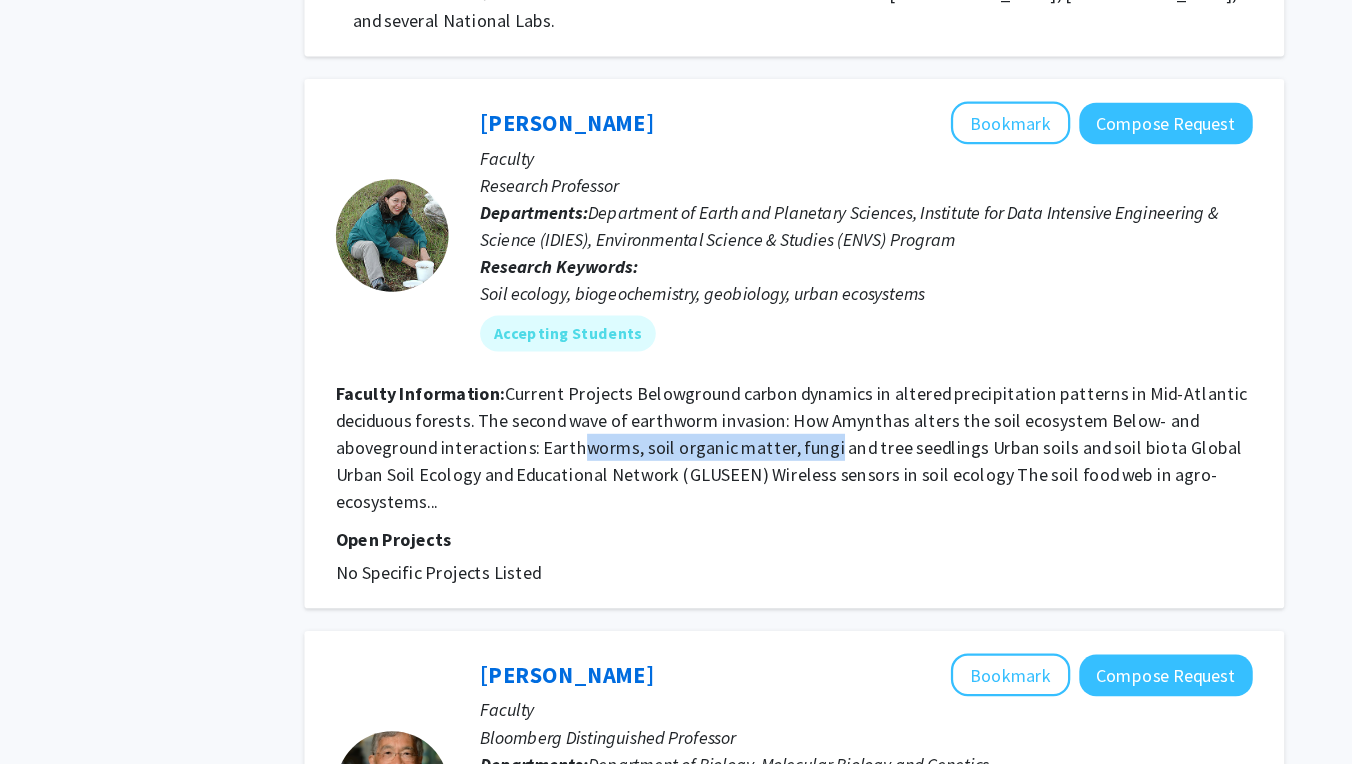 drag, startPoint x: 512, startPoint y: 352, endPoint x: 730, endPoint y: 354, distance: 218.00917 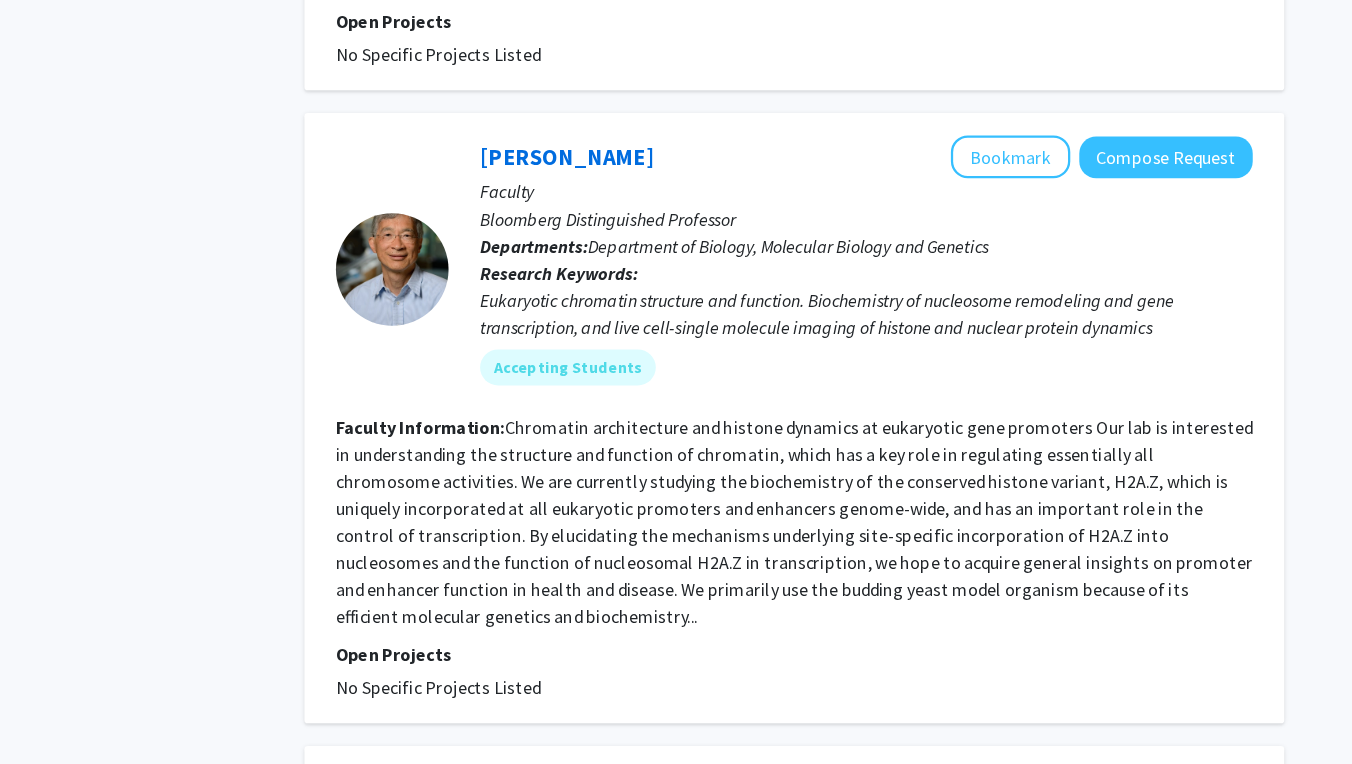 click on "Chromatin architecture and histone dynamics at eukaryotic gene promoters Our lab is interested in understanding the structure and function of chromatin, which has a key role in regulating essentially all chromosome activities. We are currently studying the biochemistry of the conserved histone variant, H2A.Z, which is uniquely incorporated at all eukaryotic promoters and enhancers genome-wide, and has an important role in the control of transcription. By elucidating the mechanisms underlying site-specific incorporation of H2A.Z into nucleosomes and the function of nucleosomal H2A.Z in transcription, we hope to acquire general insights on promoter and enhancer function in health and disease. We primarily use the budding yeast model organism because of its efficient molecular genetics and biochemistry..." 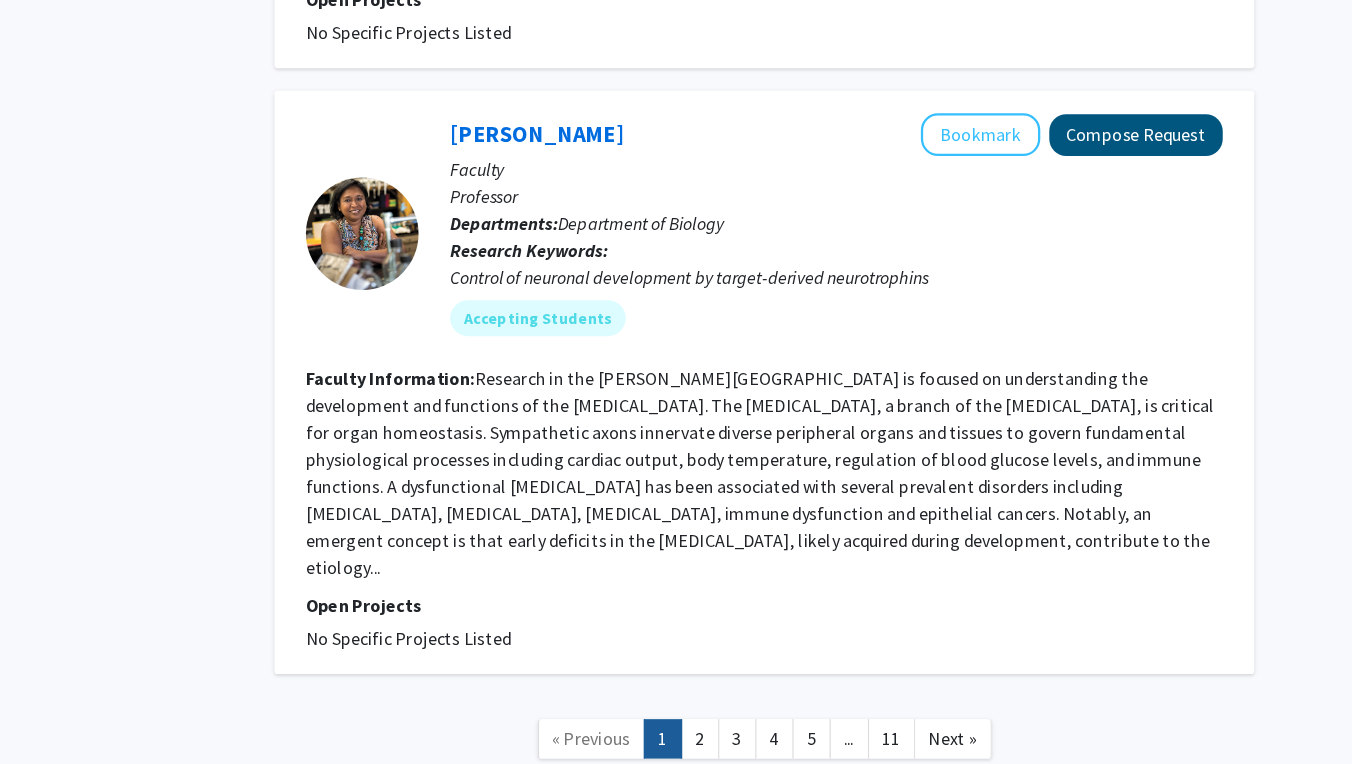 scroll, scrollTop: 5910, scrollLeft: 0, axis: vertical 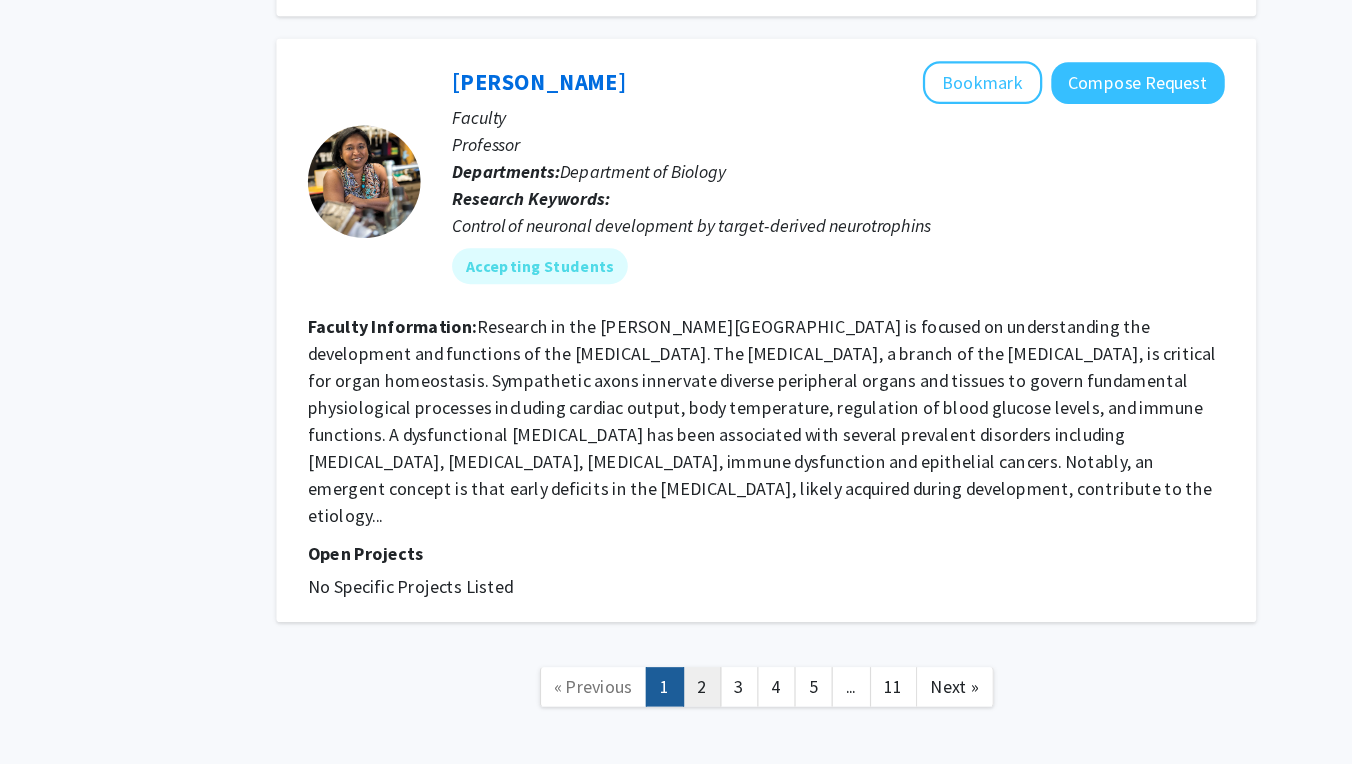 click on "2" 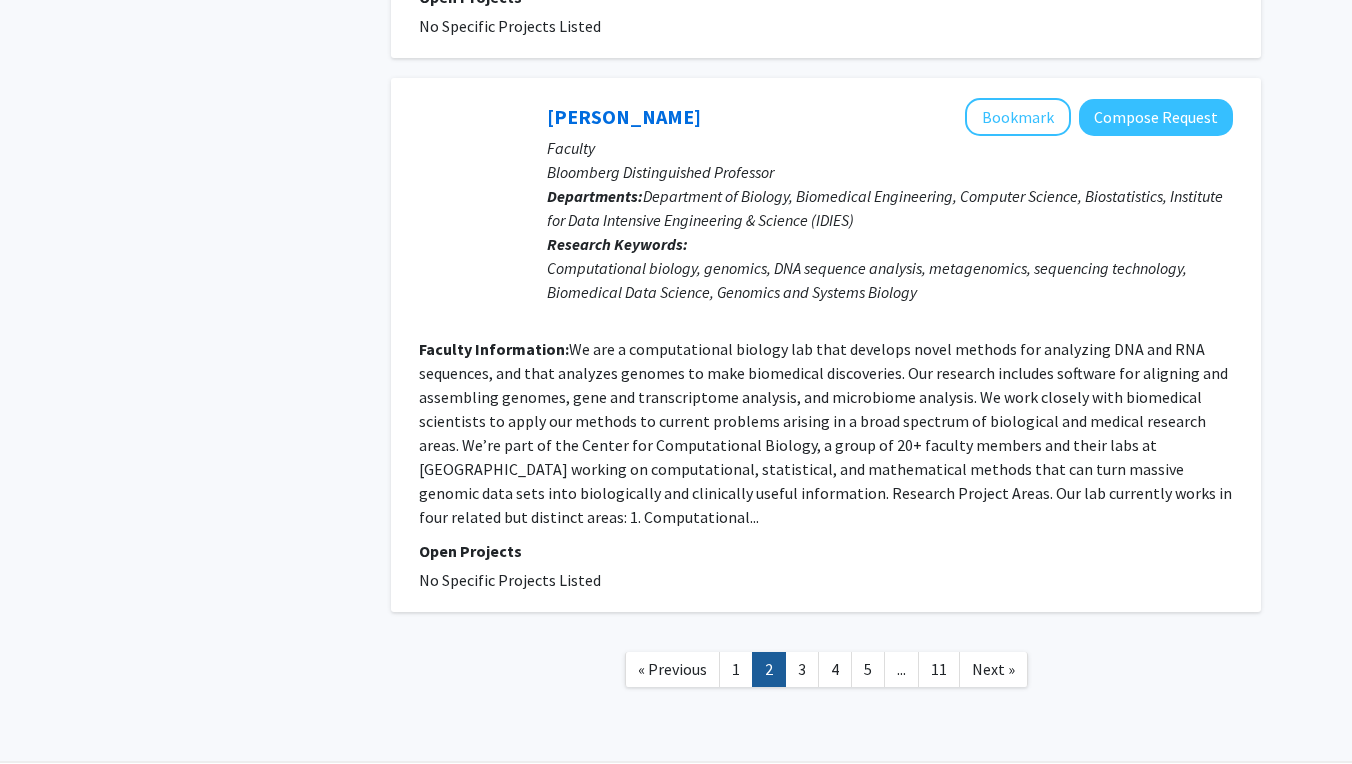 scroll, scrollTop: 4613, scrollLeft: 0, axis: vertical 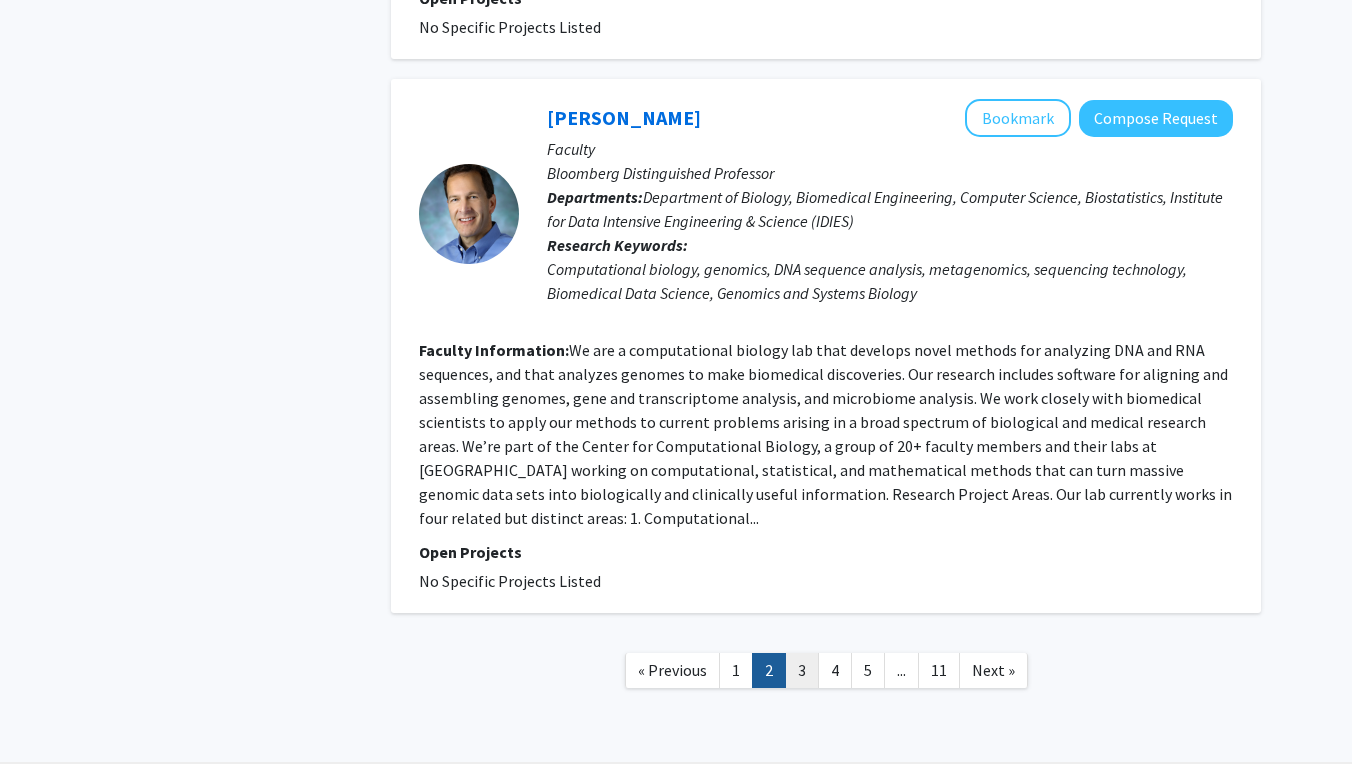 click on "3" 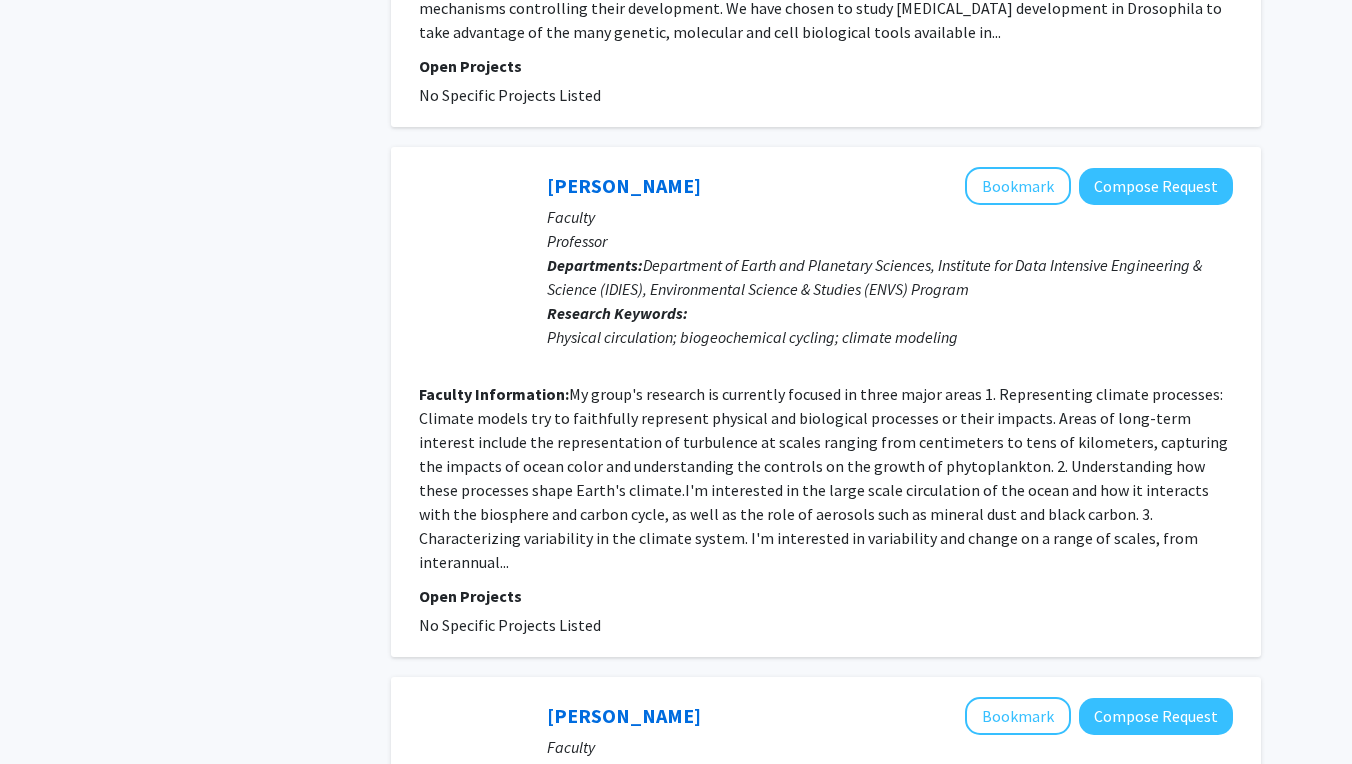 scroll, scrollTop: 4164, scrollLeft: 0, axis: vertical 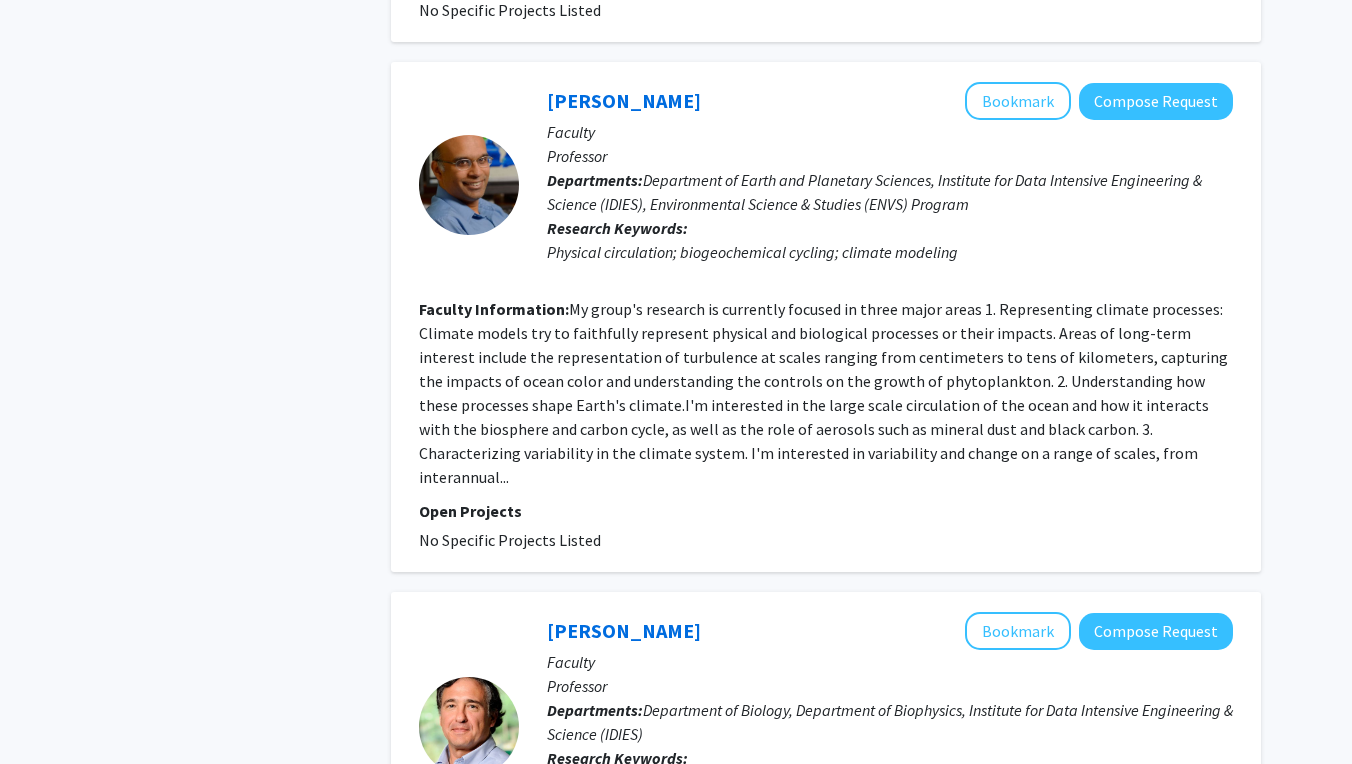 click on "Faculty Information:  My group's research is currently focused in three major areas
1. Representing climate processes: Climate models try to faithfully represent physical and biological processes or their impacts. Areas of long-term interest include the representation of turbulence at scales ranging from centimeters to tens of kilometers, capturing the impacts of ocean color and understanding the controls on the growth of phytoplankton.
2. Understanding how these processes shape Earth's climate.I'm interested in the large scale circulation of the ocean and how it interacts with the biosphere and carbon cycle, as well as the role of aerosols such as mineral dust and black carbon.
3. Characterizing variability in the climate system. I'm interested in variability and change on a range of scales, from interannual..." 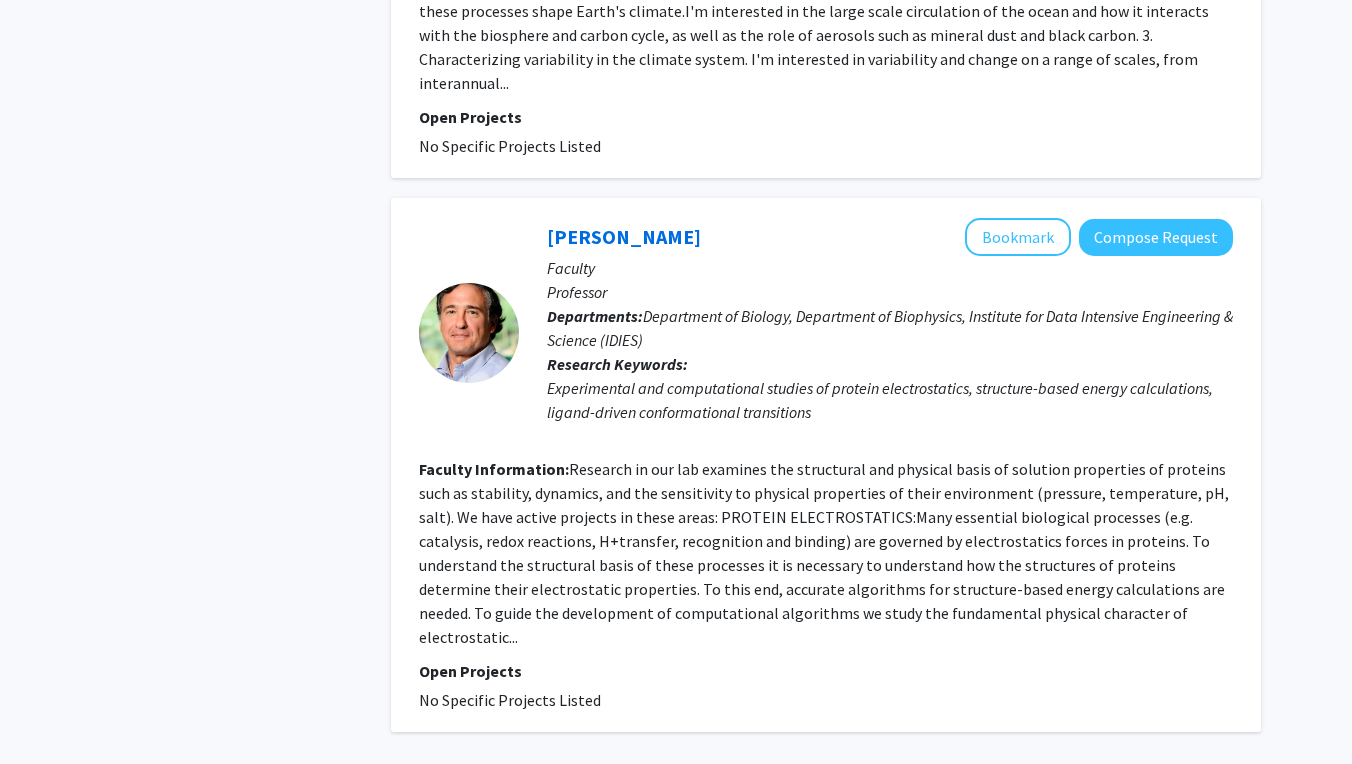 scroll, scrollTop: 4557, scrollLeft: 0, axis: vertical 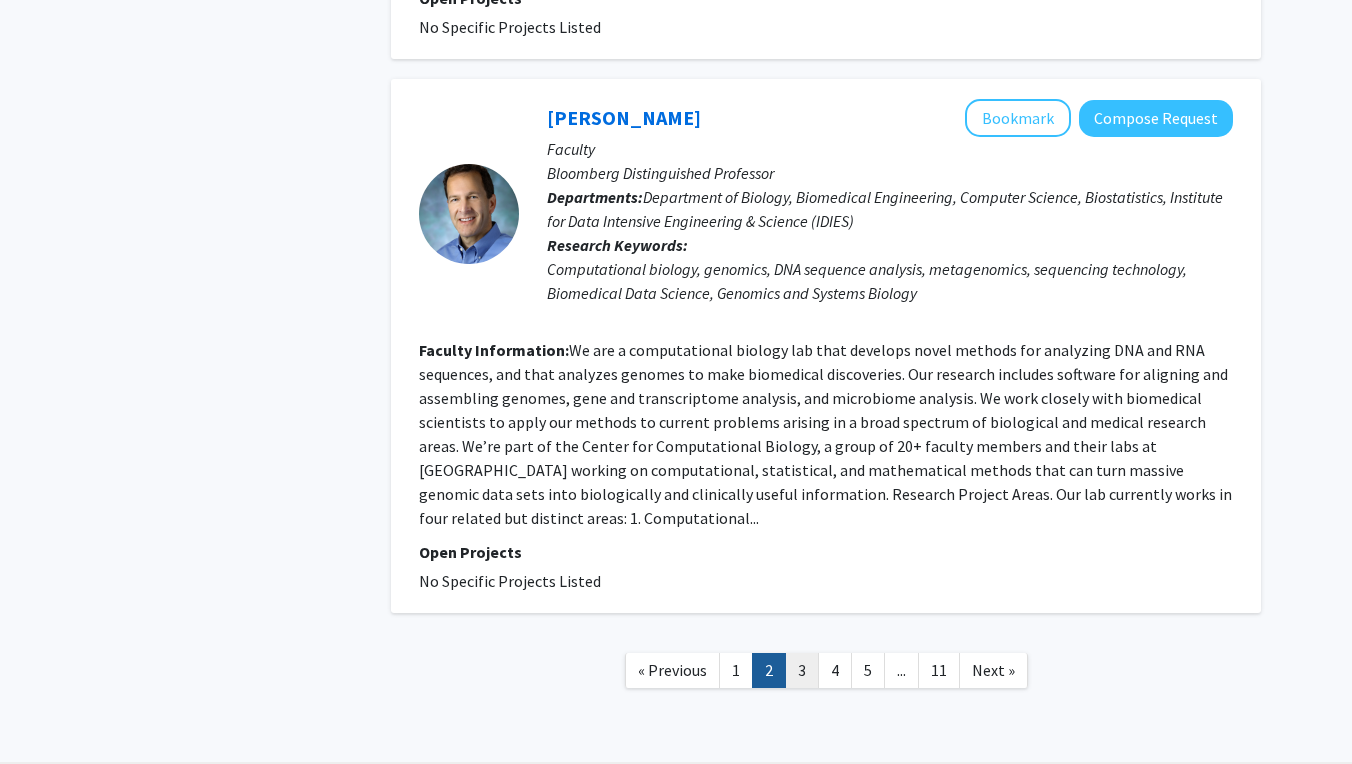 click on "3" 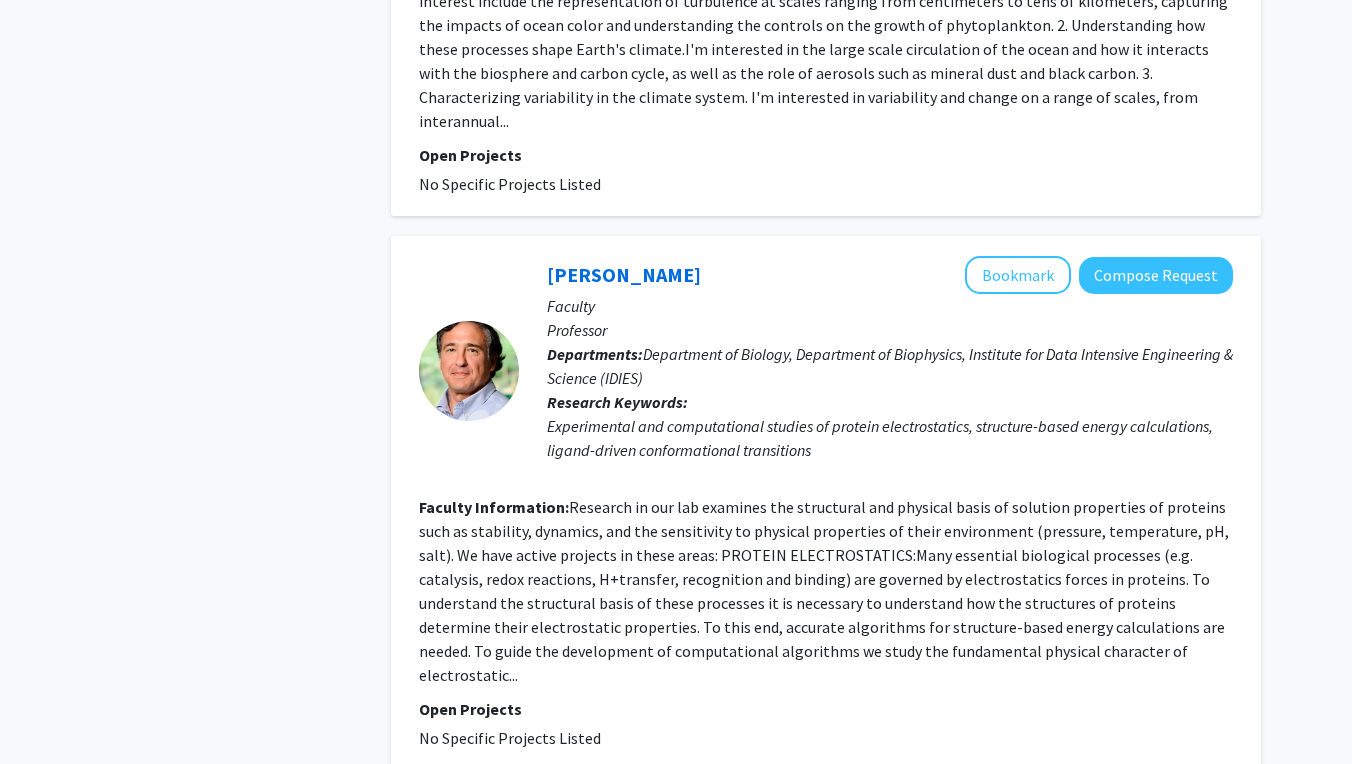 scroll, scrollTop: 4511, scrollLeft: 0, axis: vertical 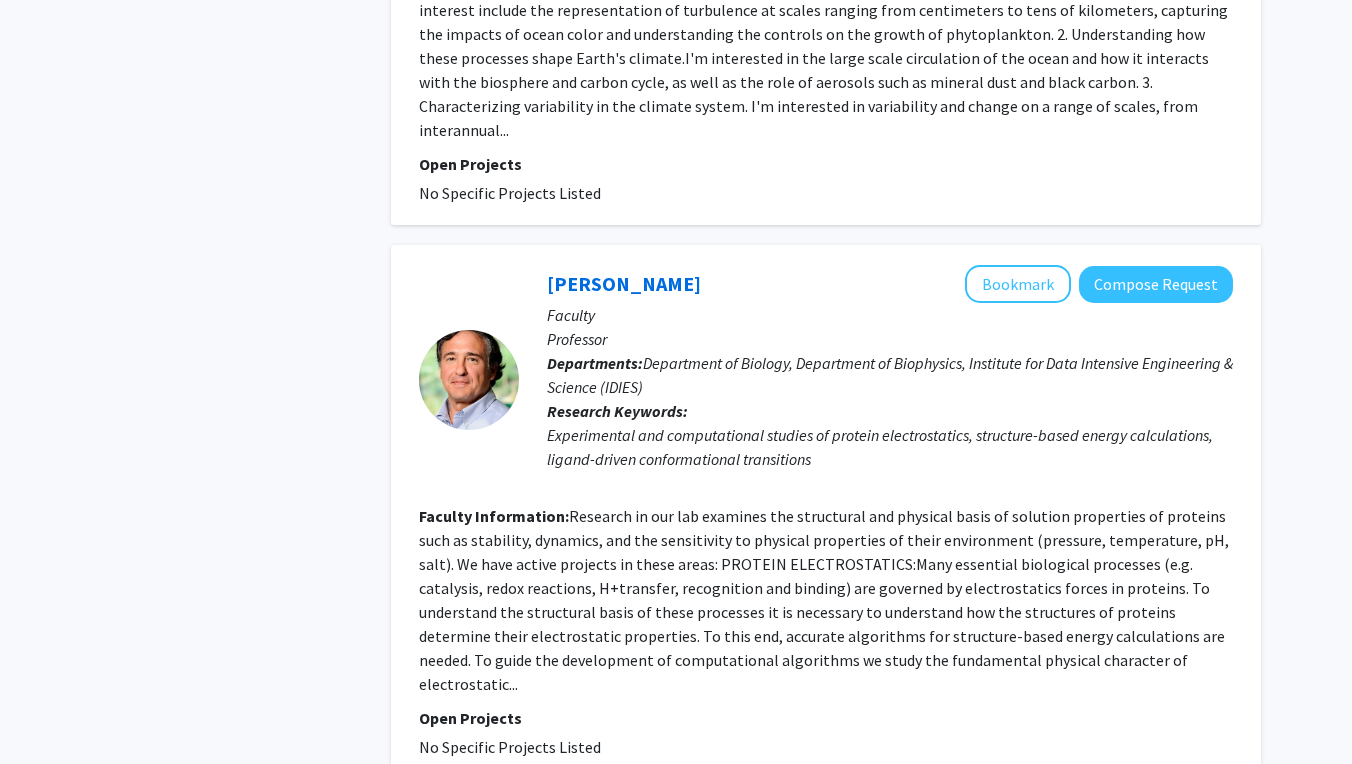 click on "4" 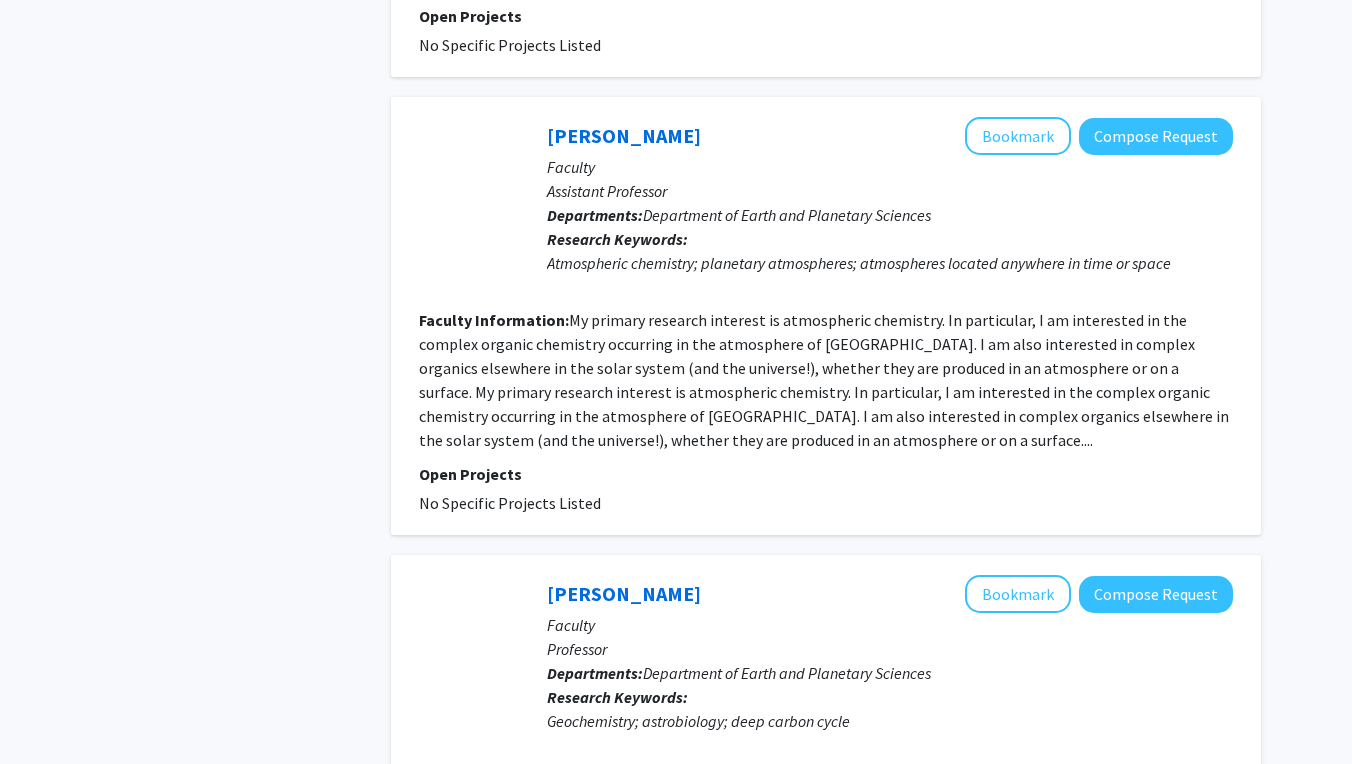 scroll, scrollTop: 3623, scrollLeft: 0, axis: vertical 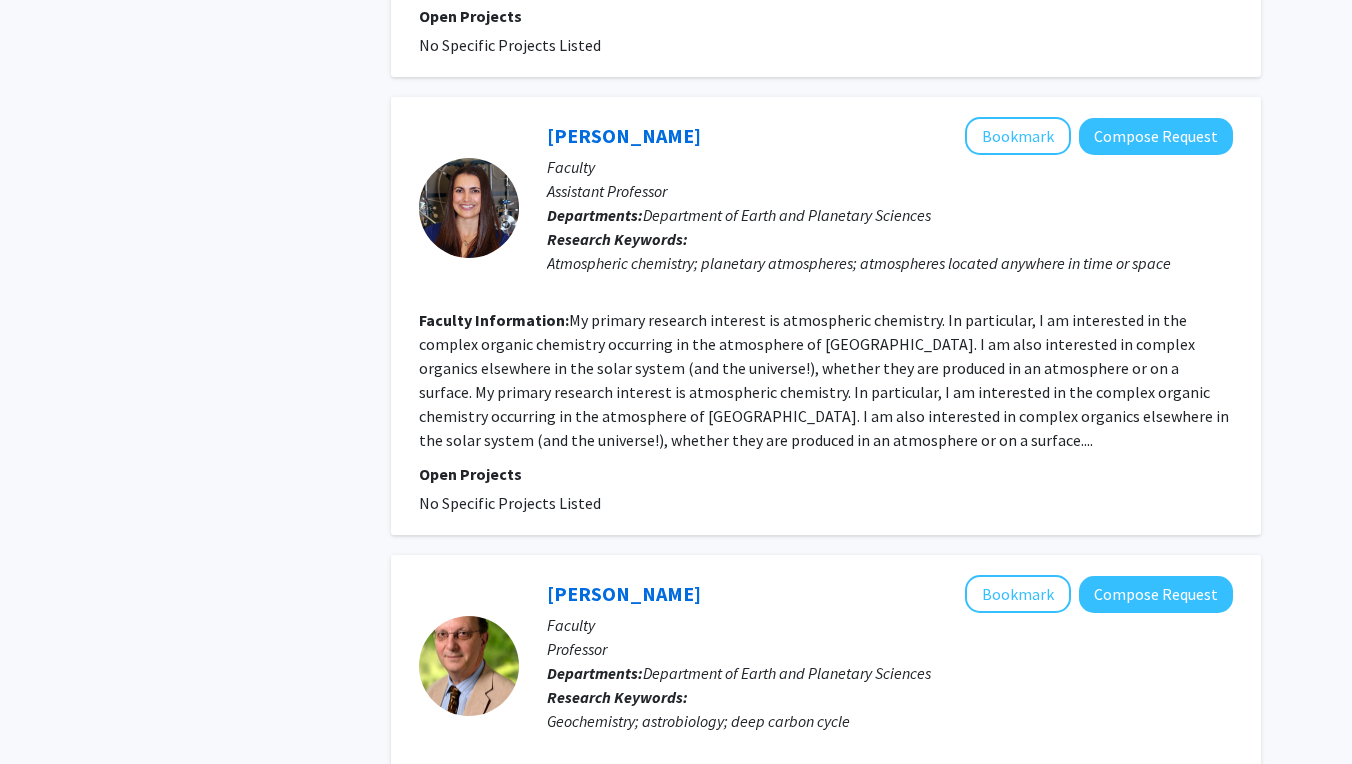 click on "Department of Earth and Planetary Sciences" 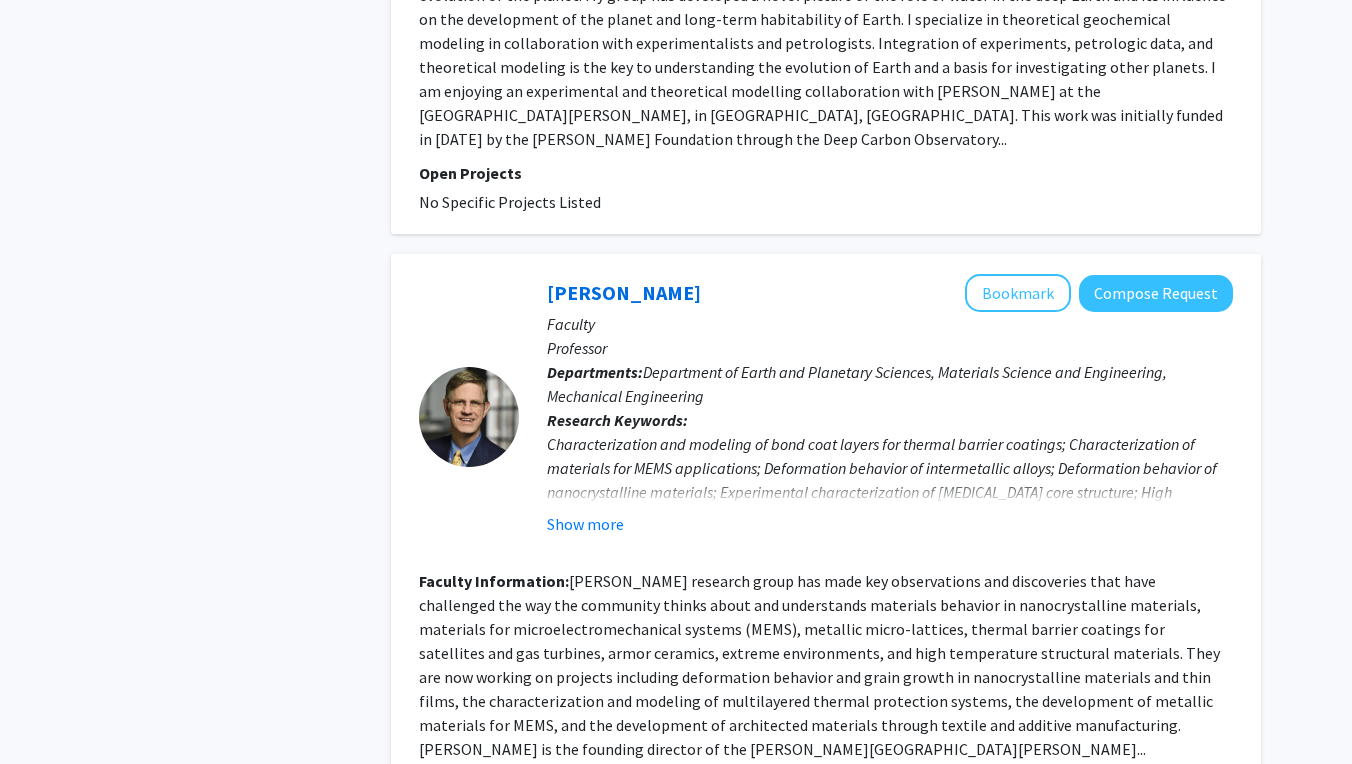 scroll, scrollTop: 4432, scrollLeft: 0, axis: vertical 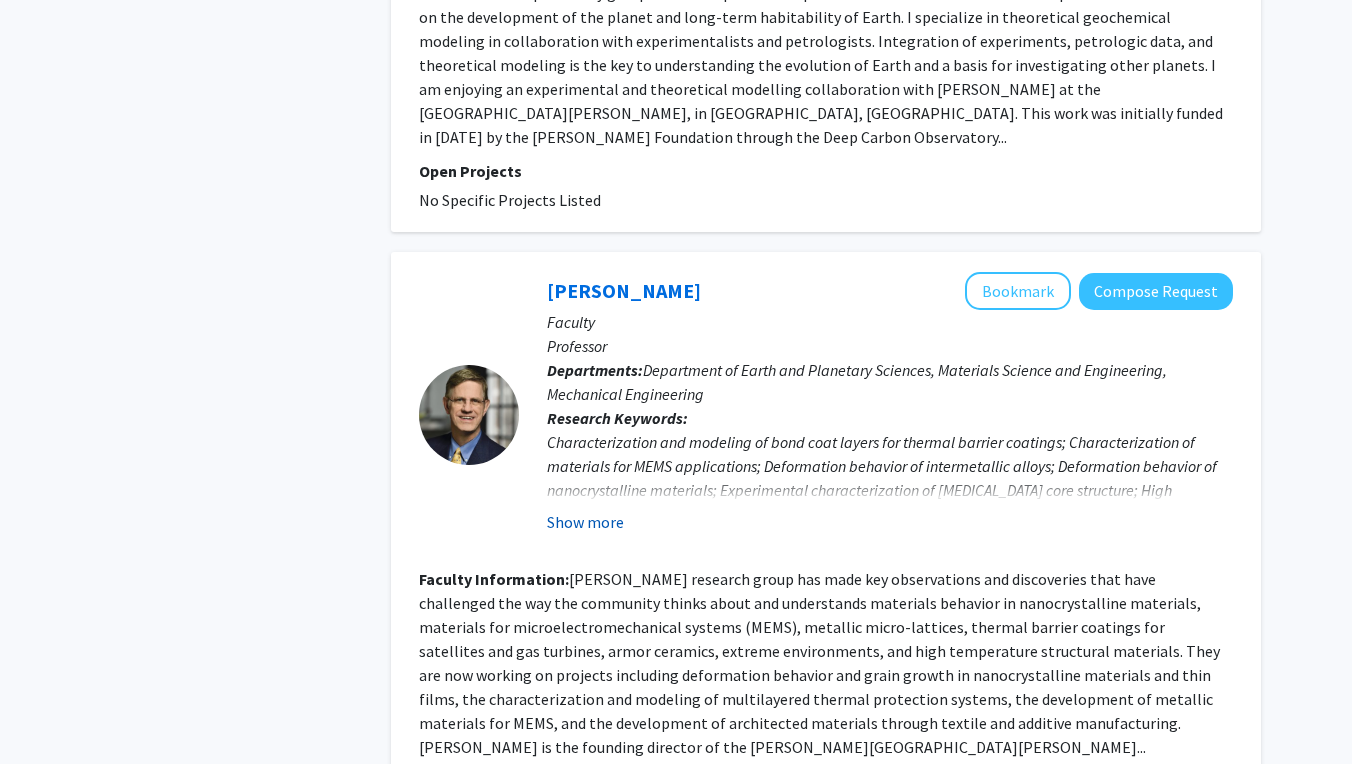 click on "Show more" 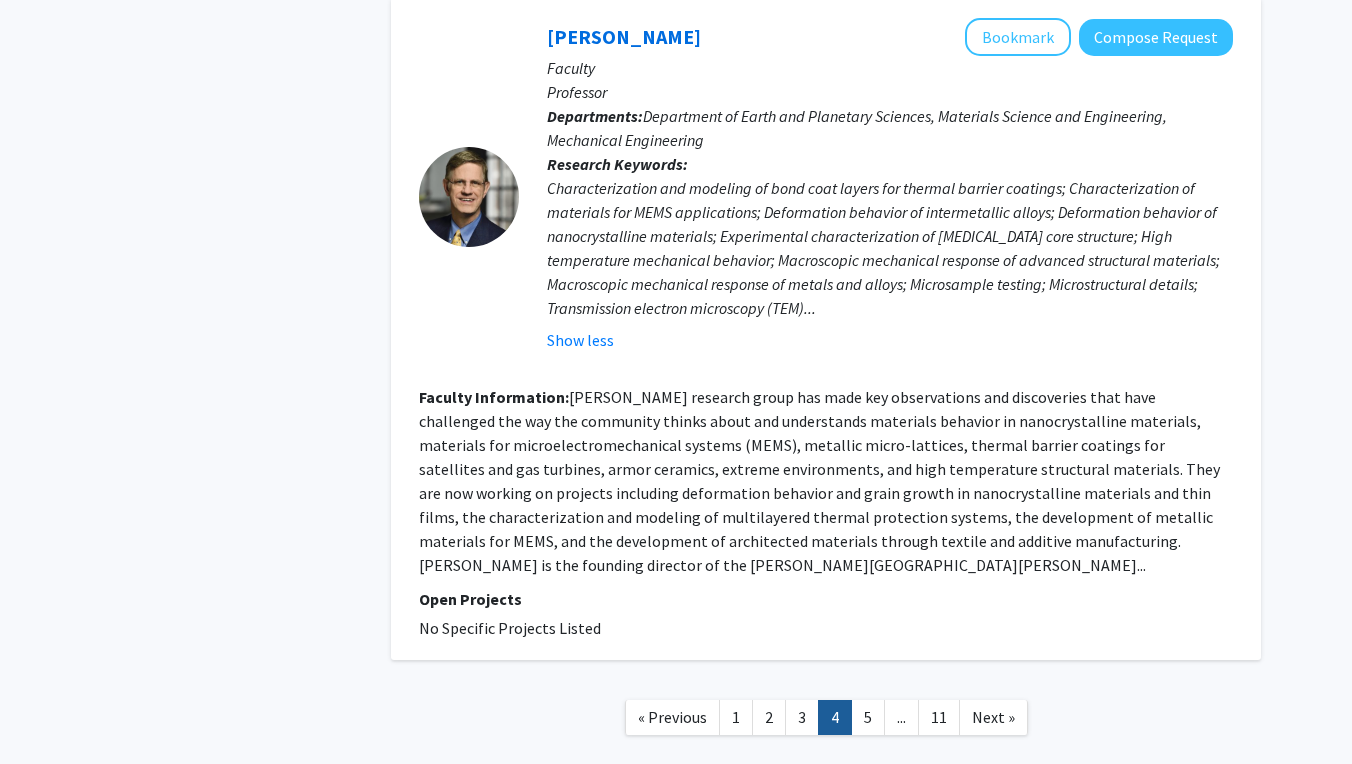 scroll, scrollTop: 4685, scrollLeft: 0, axis: vertical 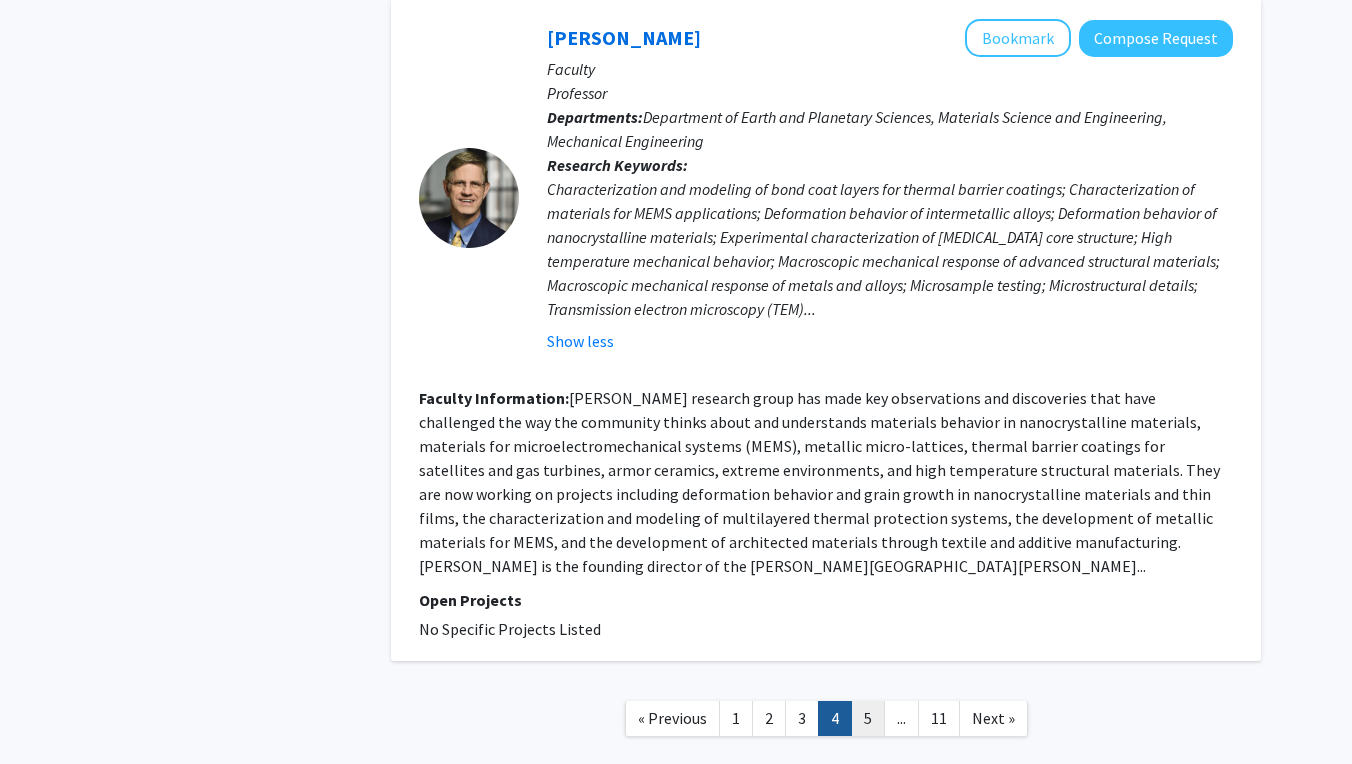 click on "5" 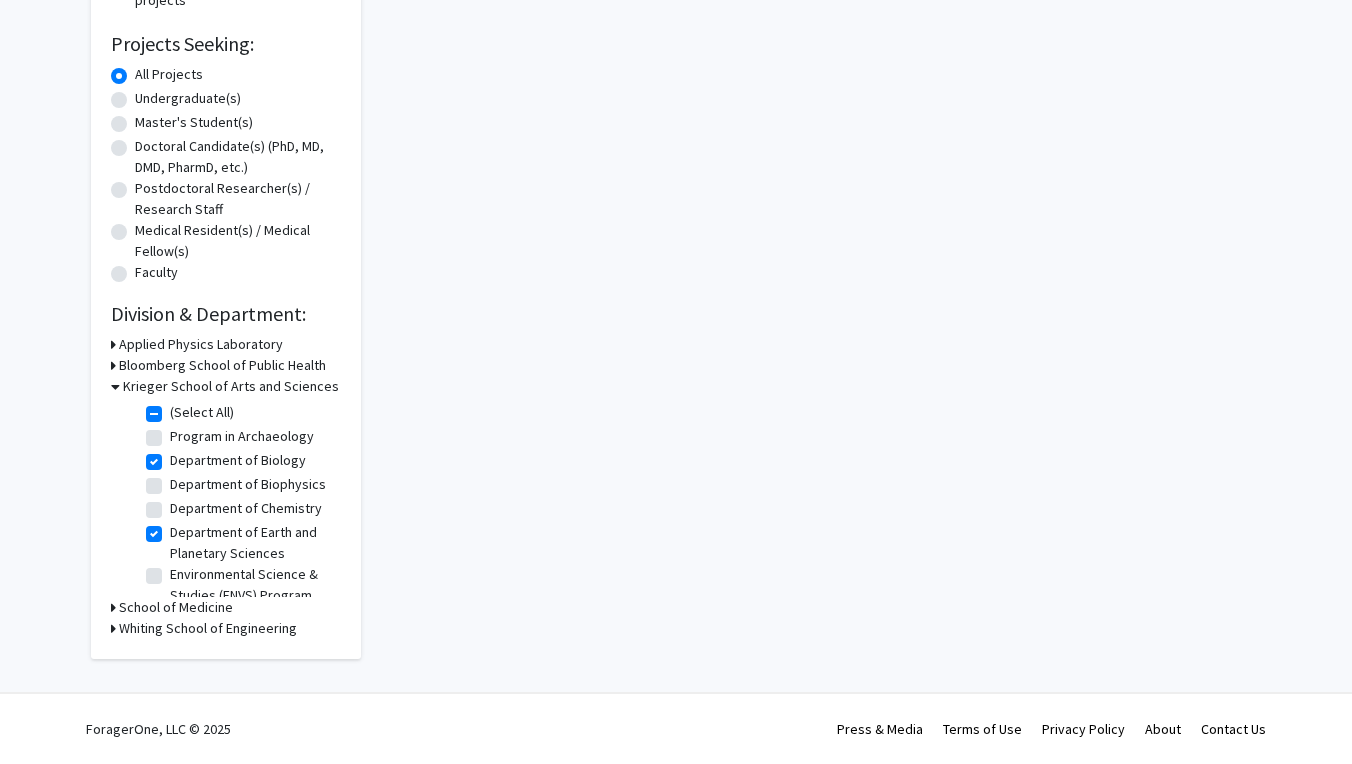 scroll, scrollTop: 0, scrollLeft: 0, axis: both 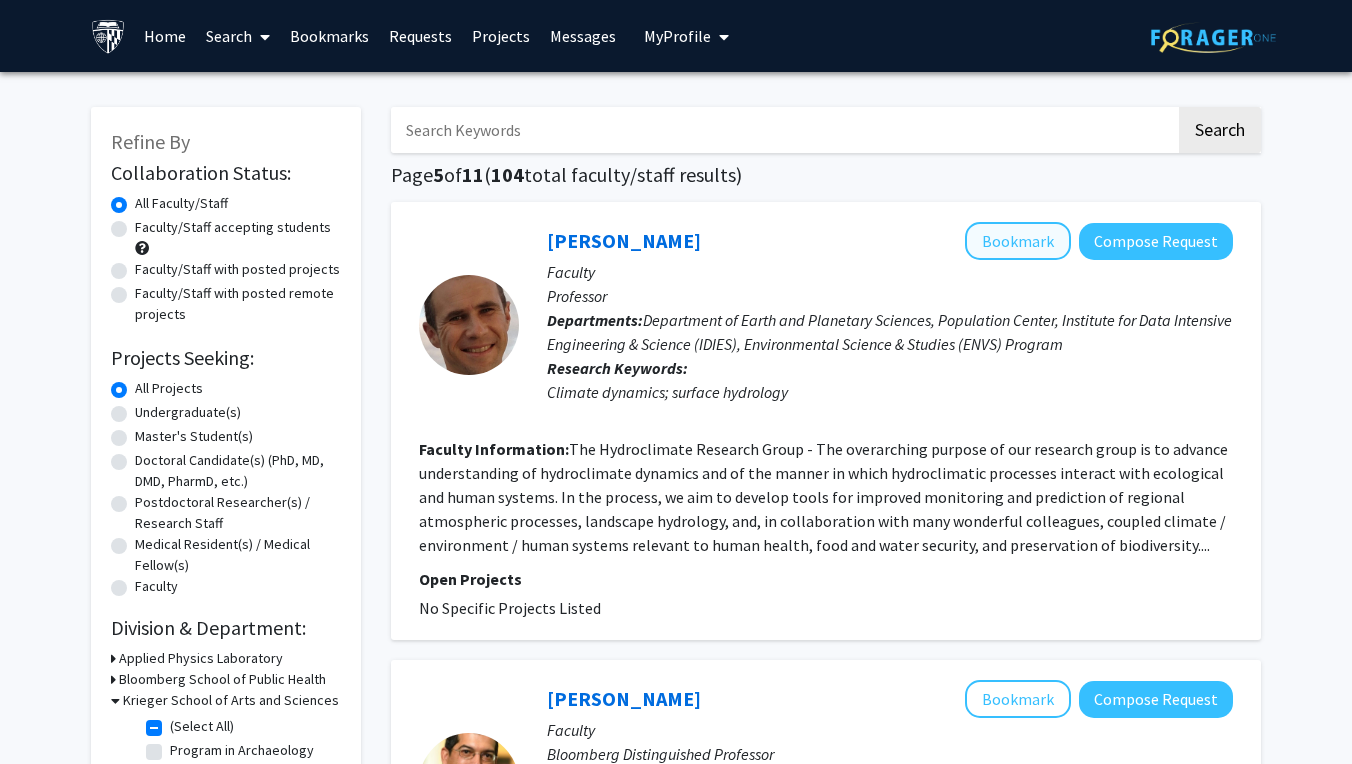 click on "Bookmark" 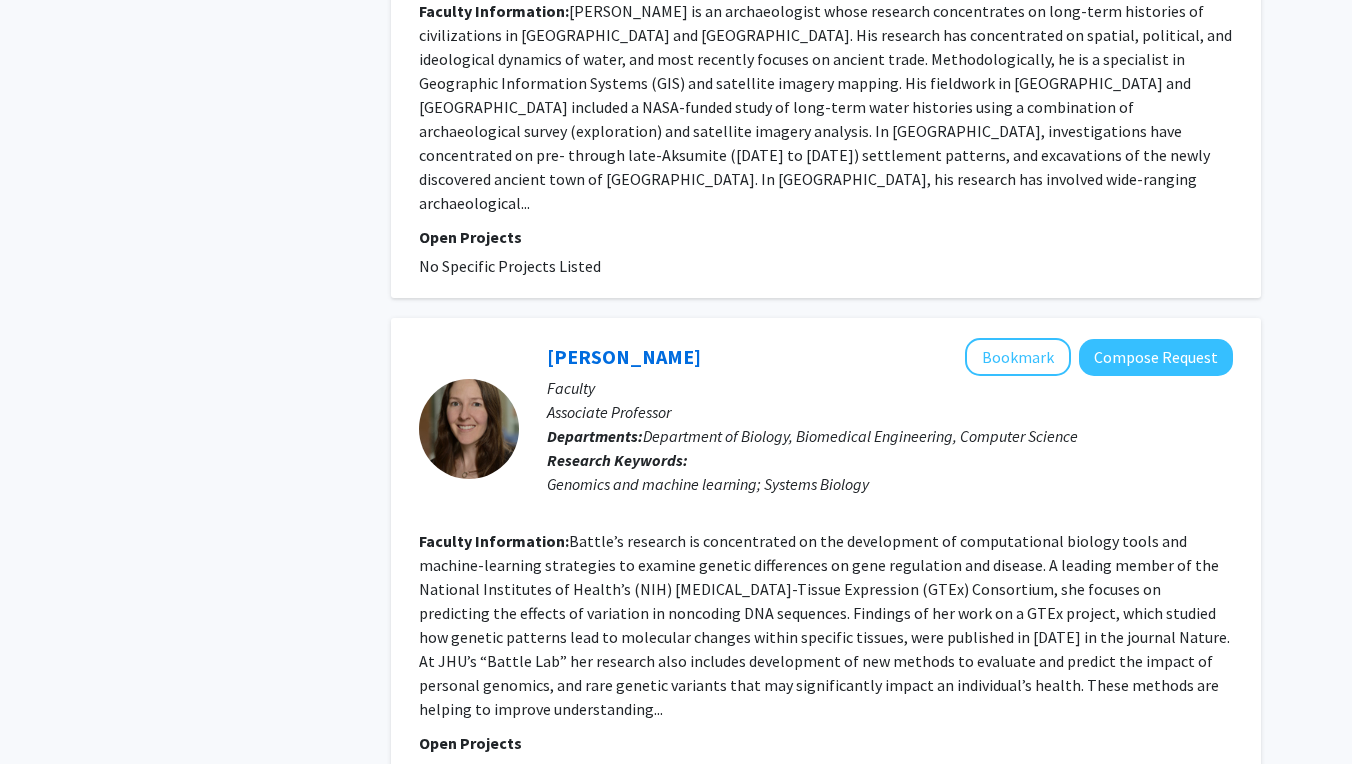 scroll, scrollTop: 4509, scrollLeft: 0, axis: vertical 